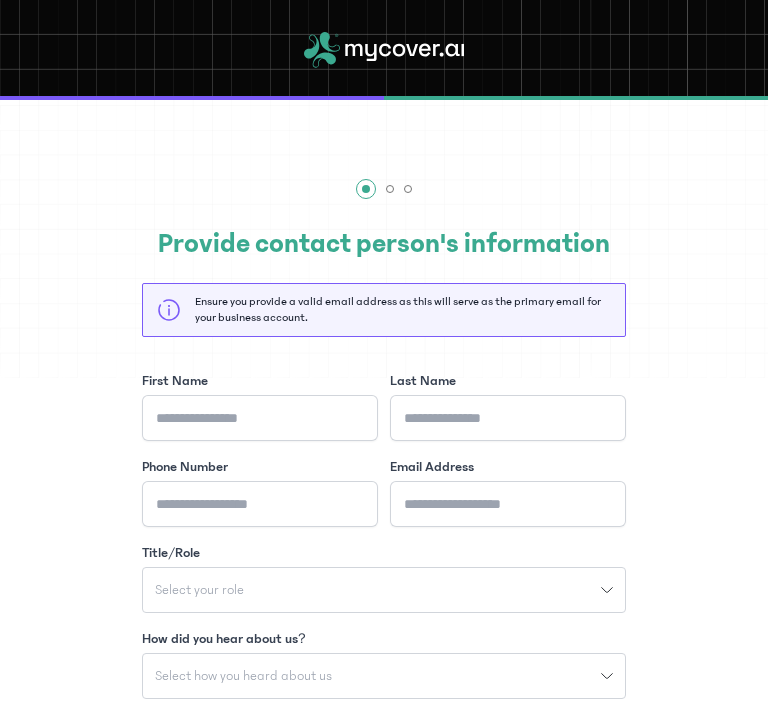 scroll, scrollTop: 0, scrollLeft: 0, axis: both 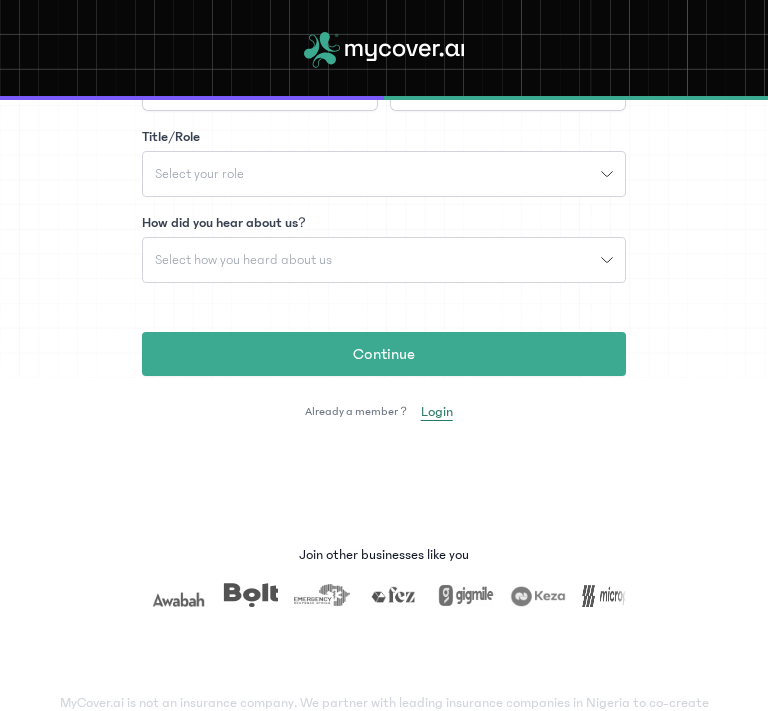 click on "Login" 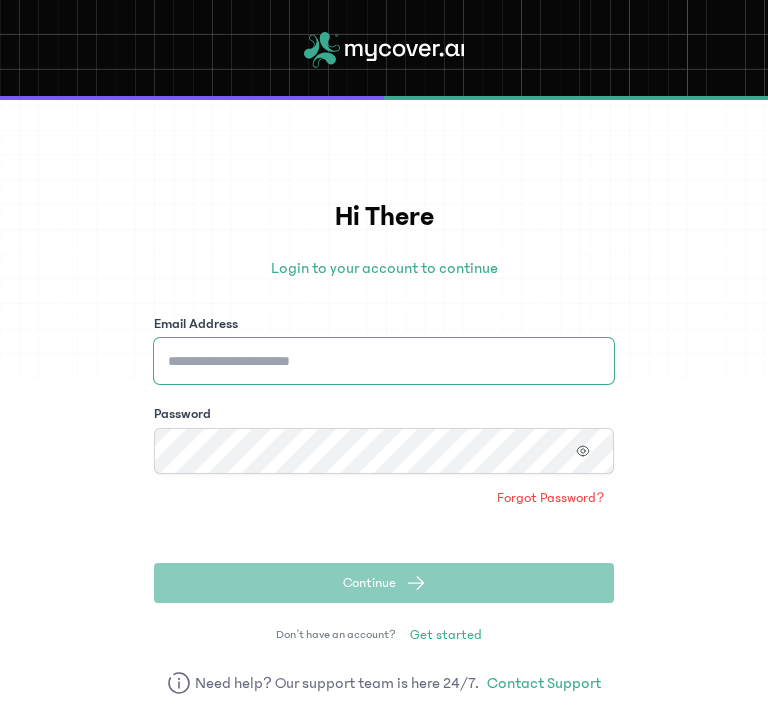 click on "Email Address" at bounding box center [384, 361] 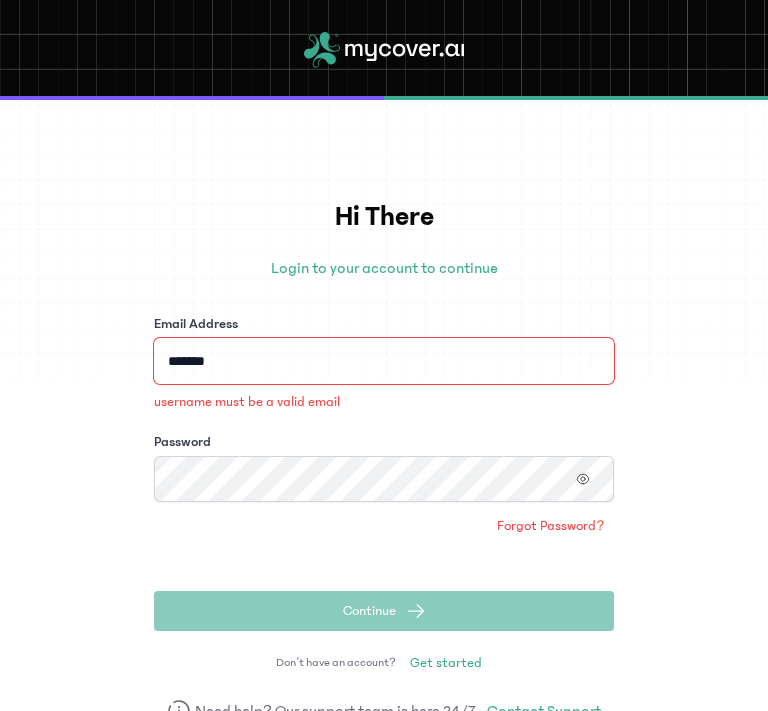 type on "**********" 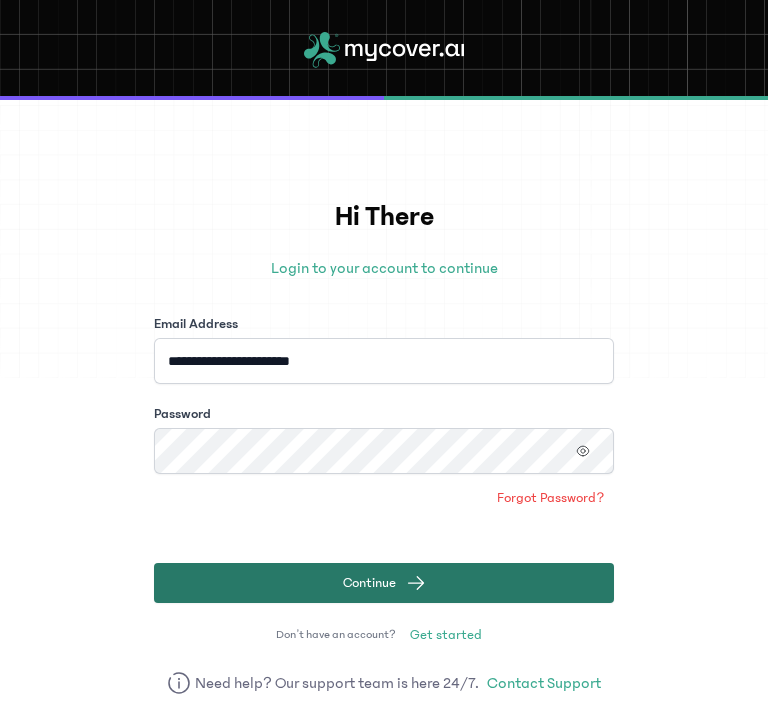 click on "Continue" 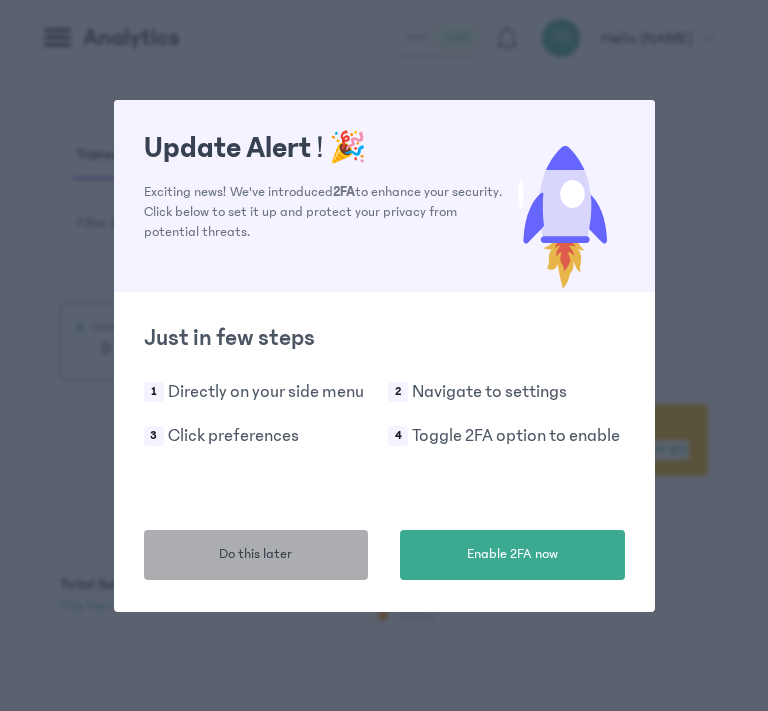 click on "Do this later" at bounding box center [256, 555] 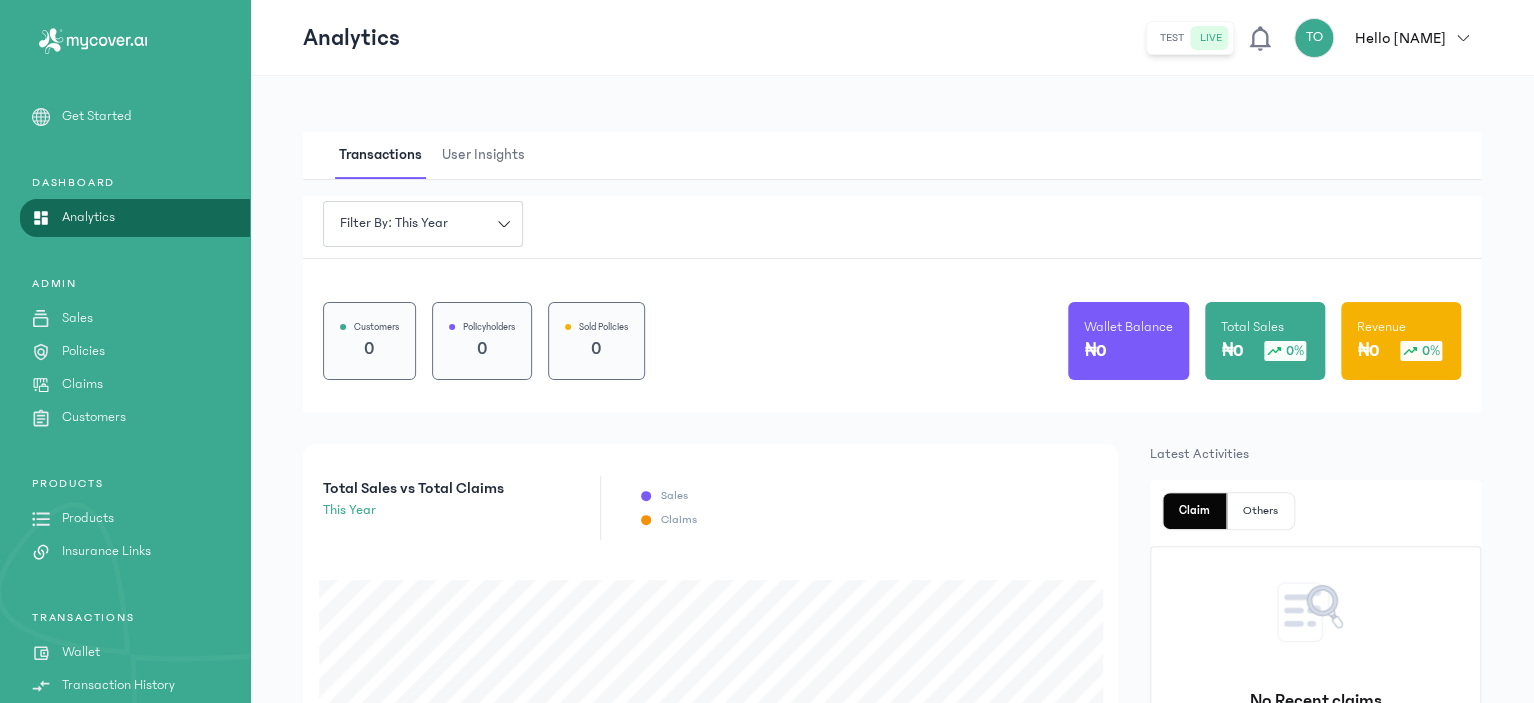 click on "Customers 0 Policyholders 0 Sold Policies 0 Wallet Balance ₦0 Total Sales ₦0
0% Revenue ₦0
0%" at bounding box center (892, 335) 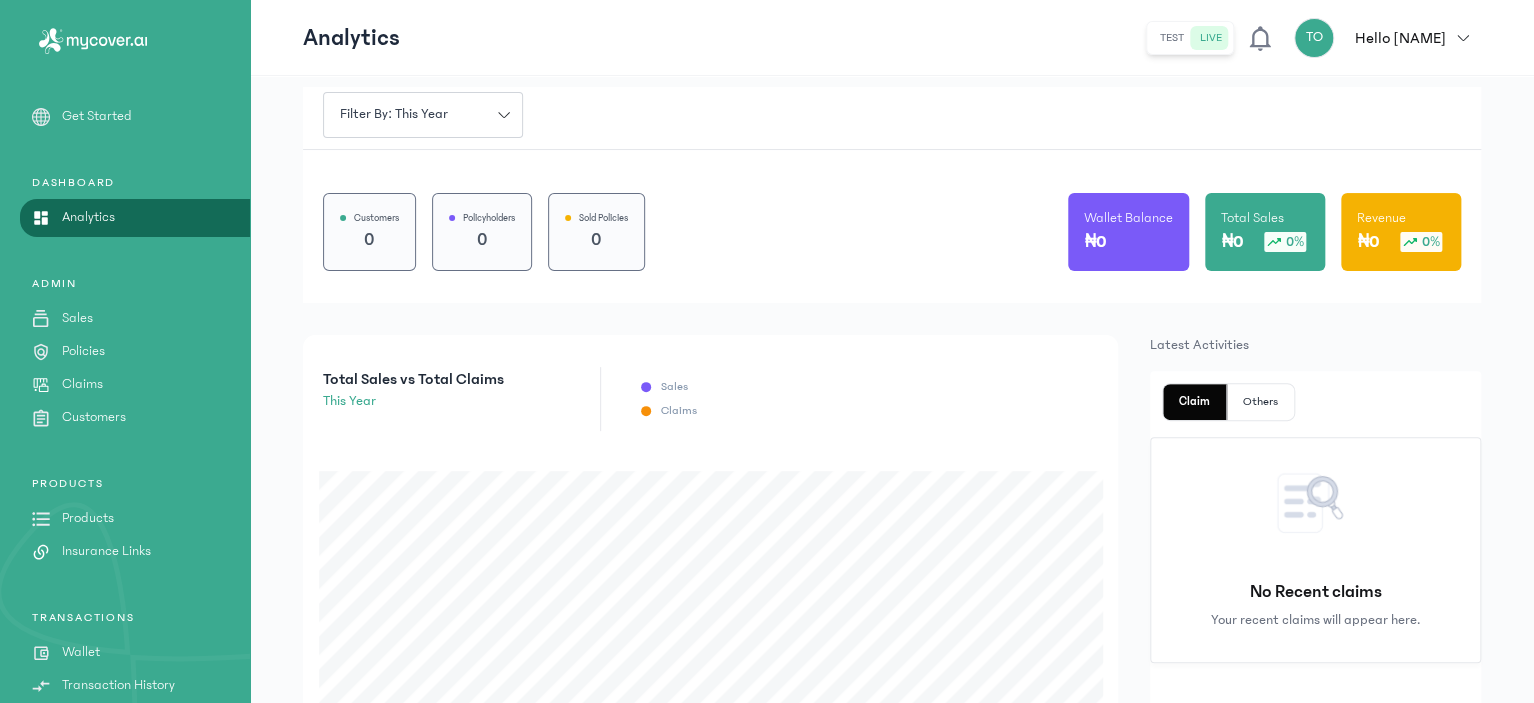 scroll, scrollTop: 110, scrollLeft: 0, axis: vertical 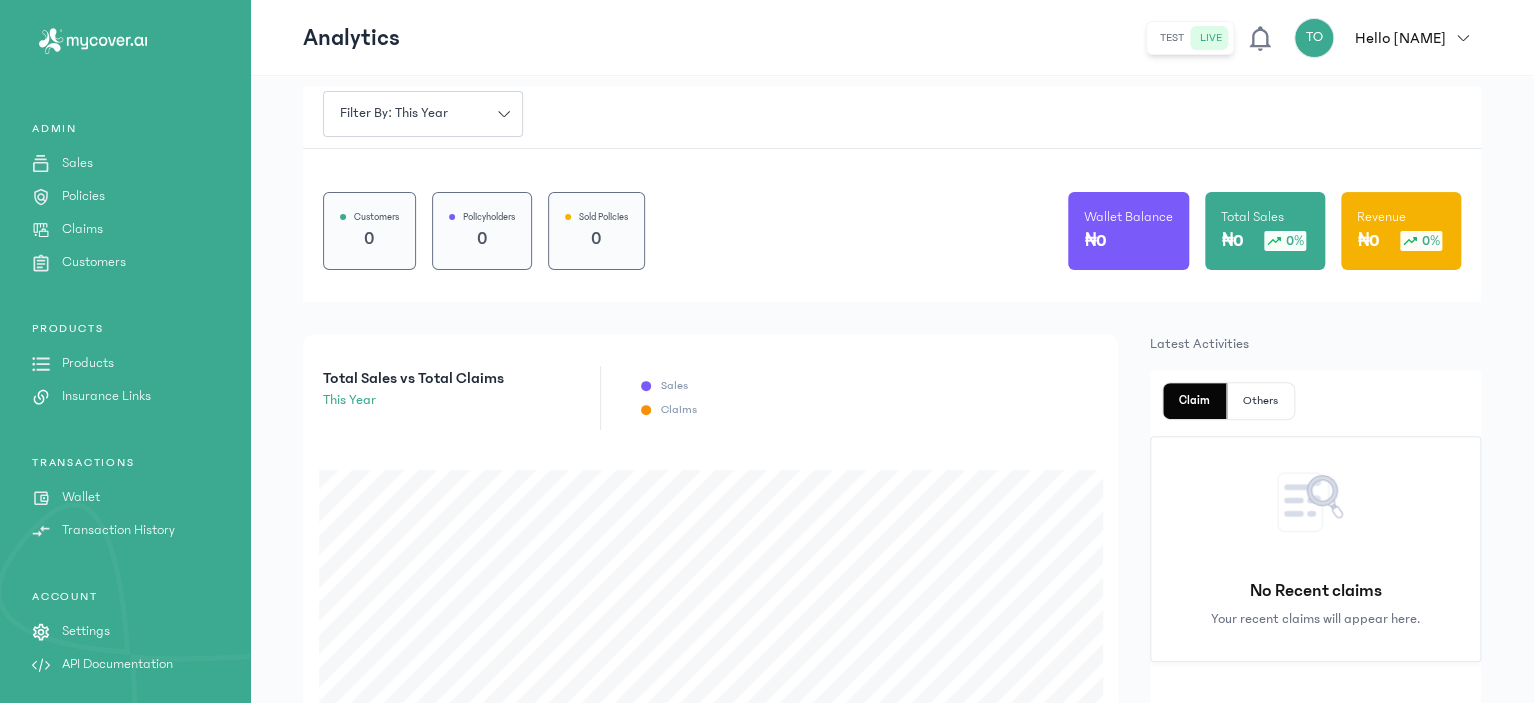 click on "Wallet" at bounding box center [81, 497] 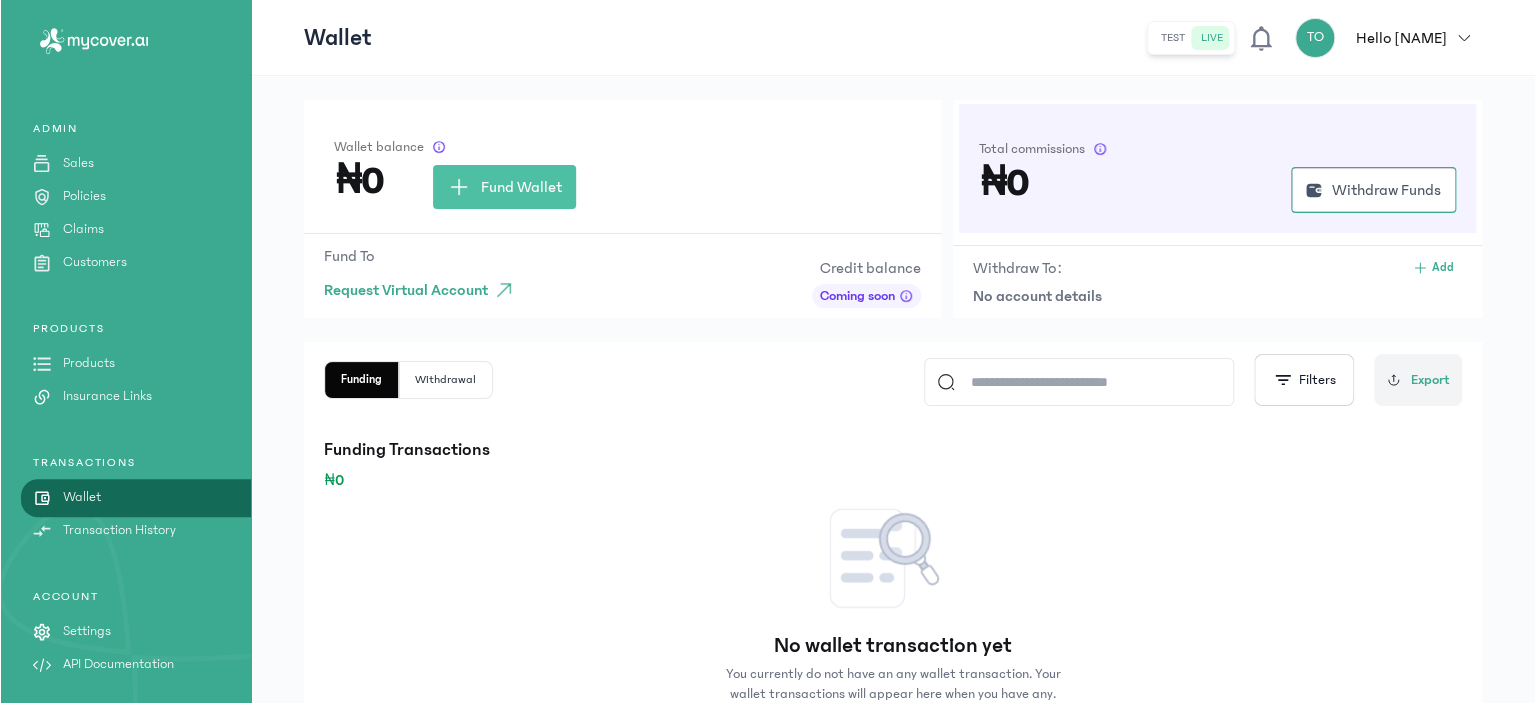 scroll, scrollTop: 0, scrollLeft: 0, axis: both 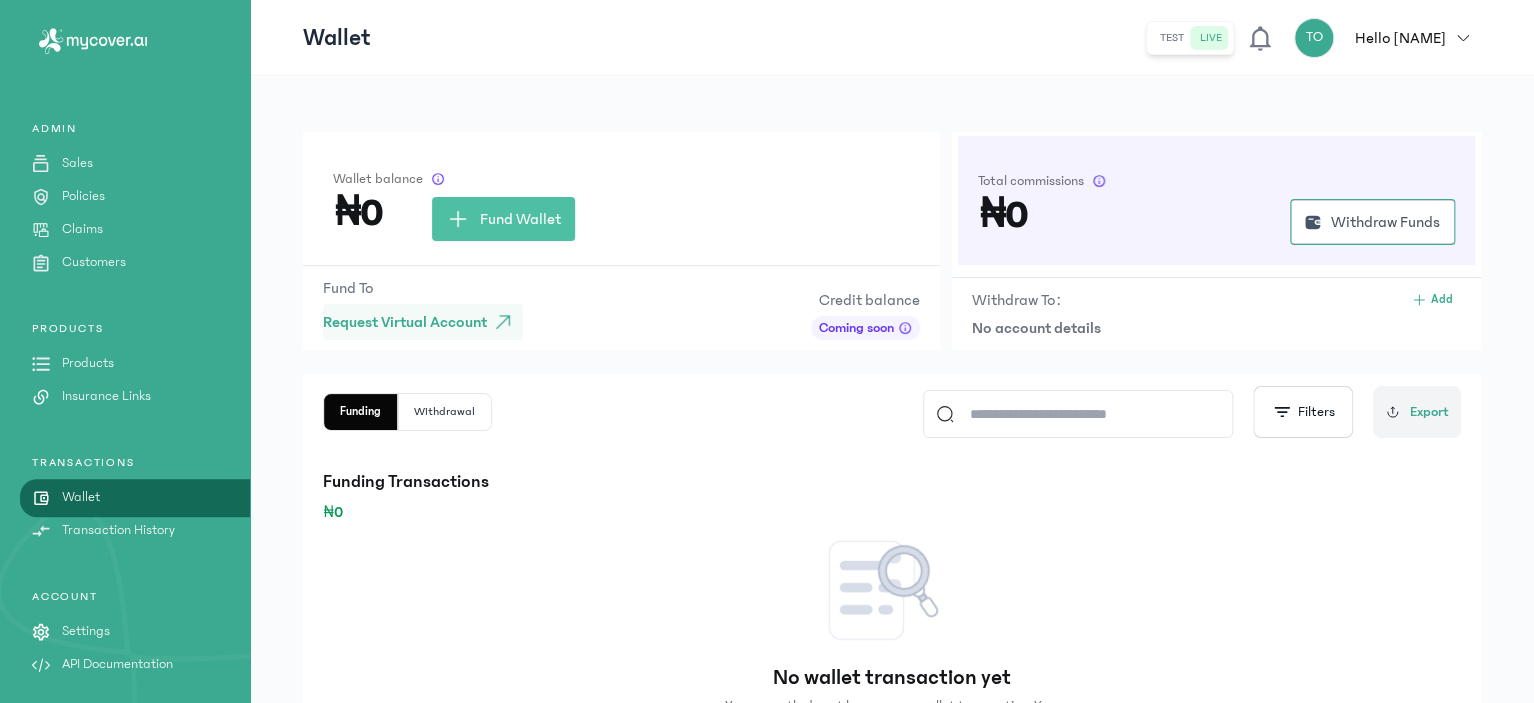 click on "Request Virtual Account" 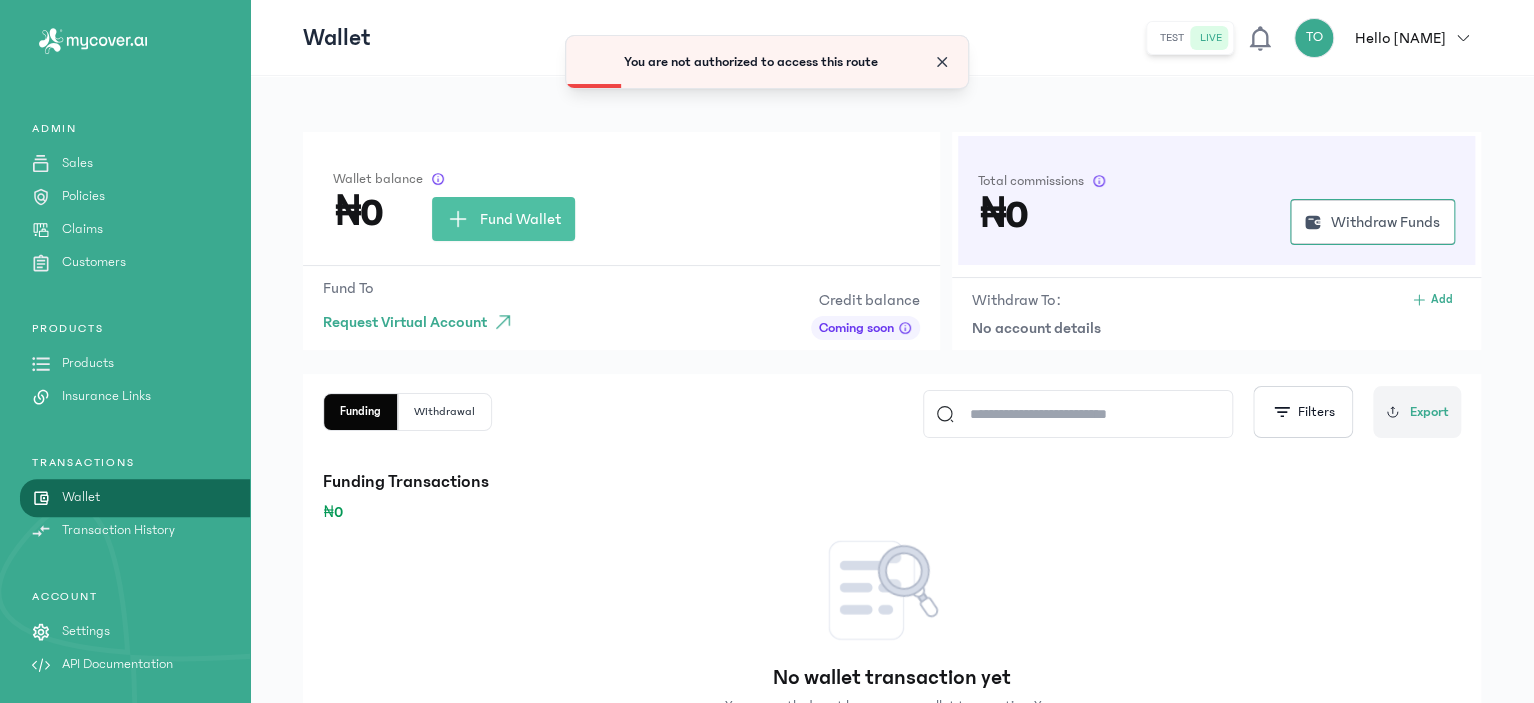 click 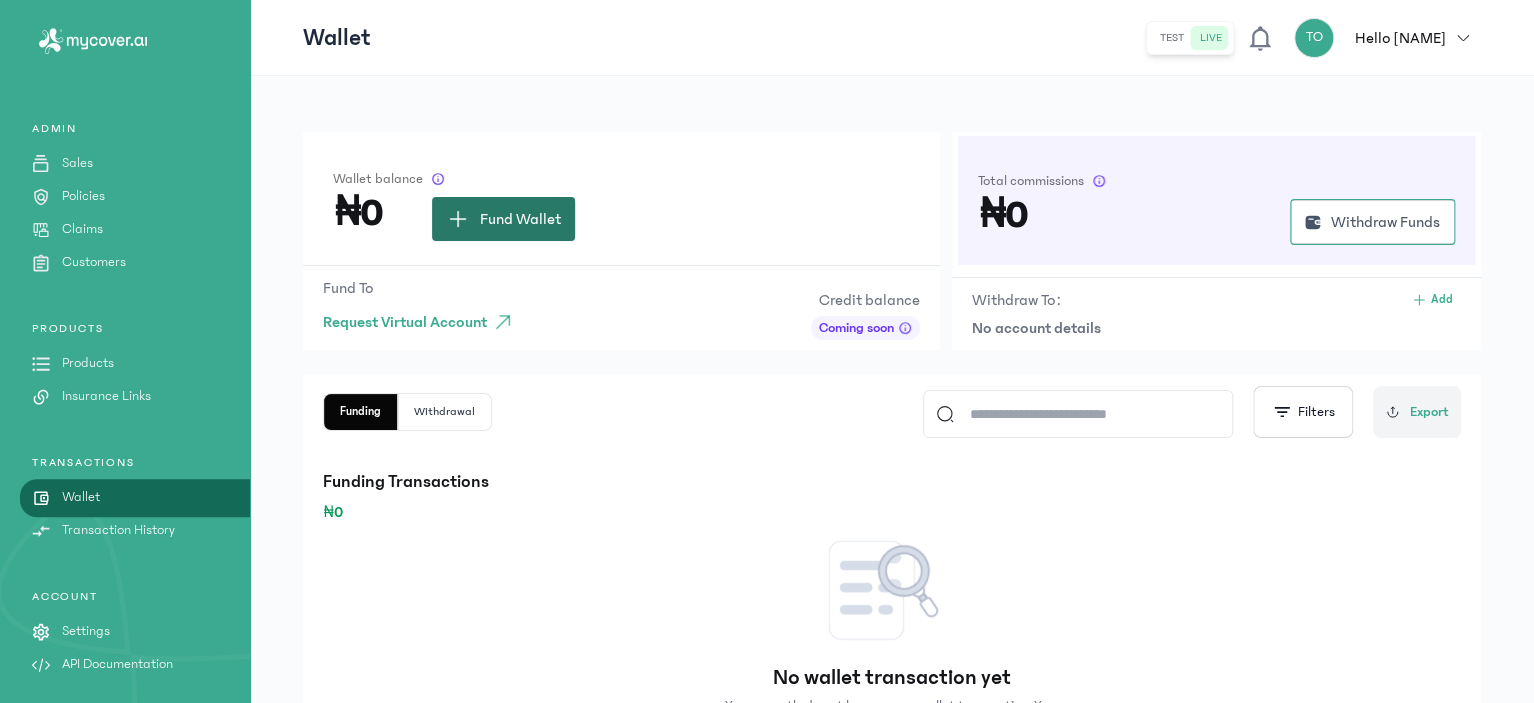 click on "Fund Wallet" at bounding box center (503, 219) 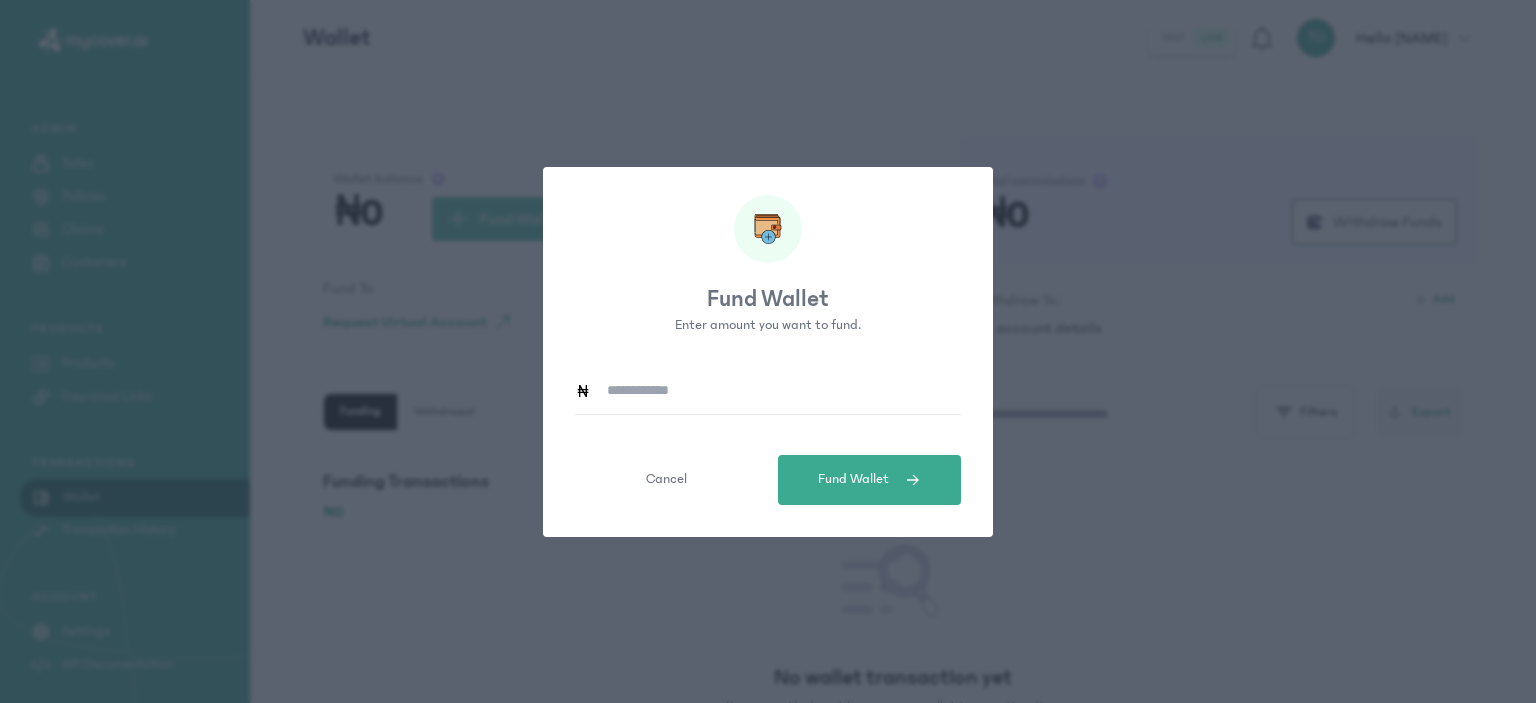 click 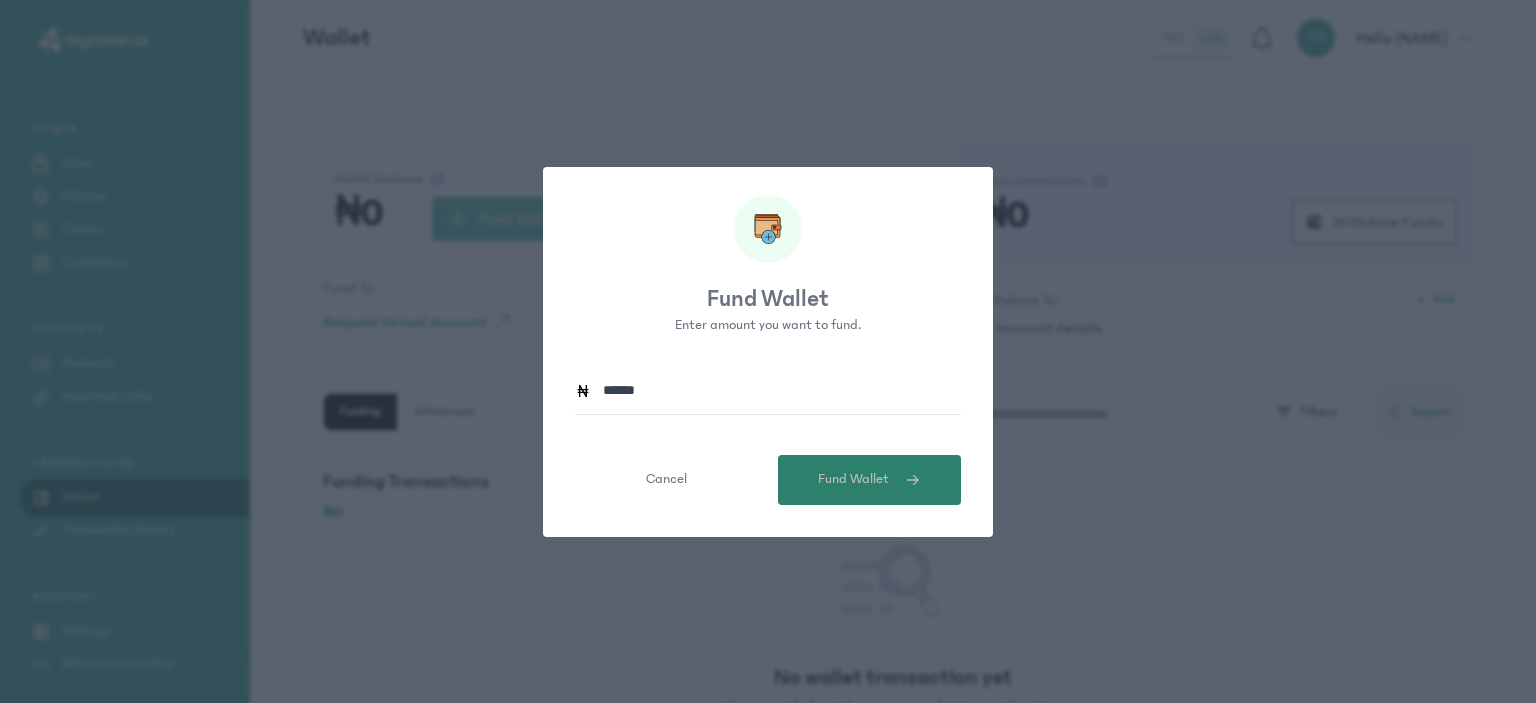 type on "******" 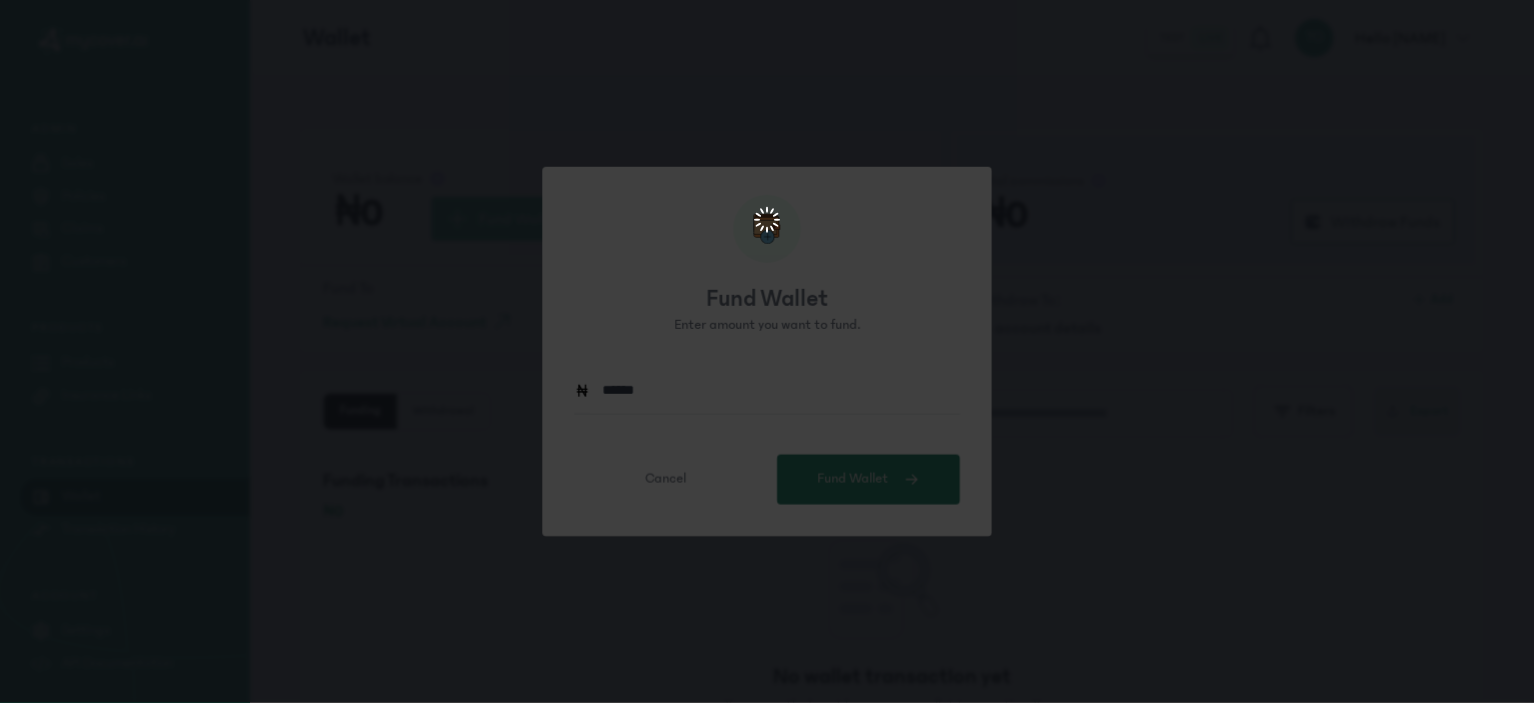 scroll, scrollTop: 0, scrollLeft: 0, axis: both 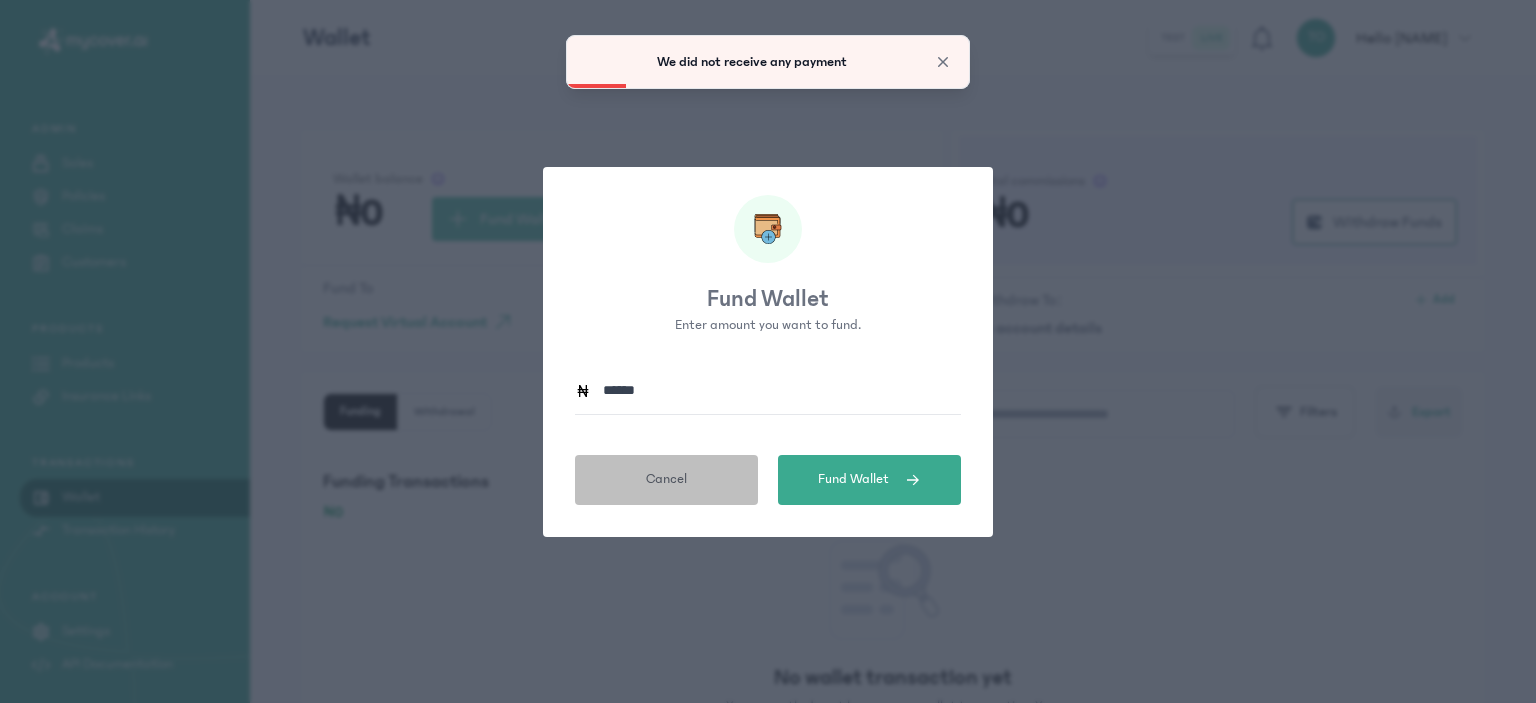 click on "Cancel" at bounding box center [666, 479] 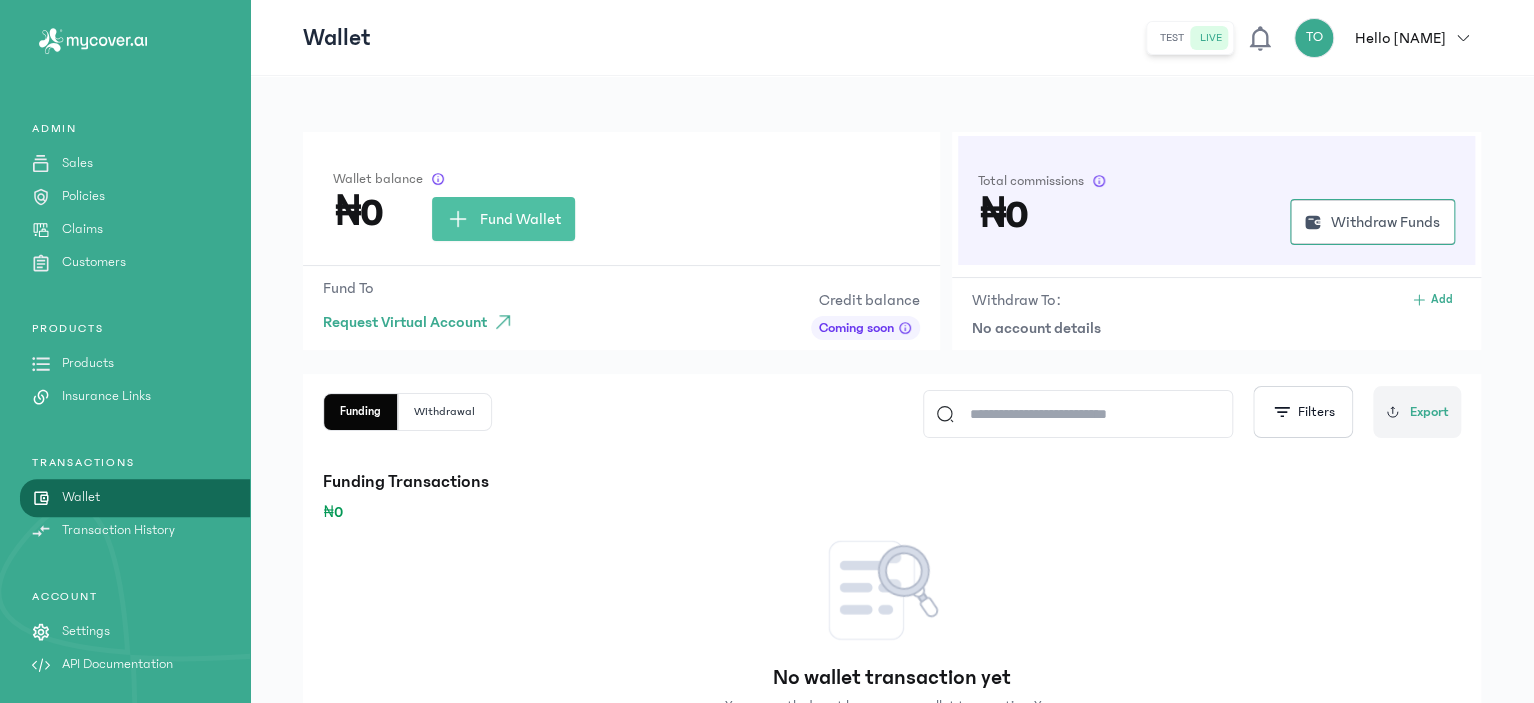 click on "test" 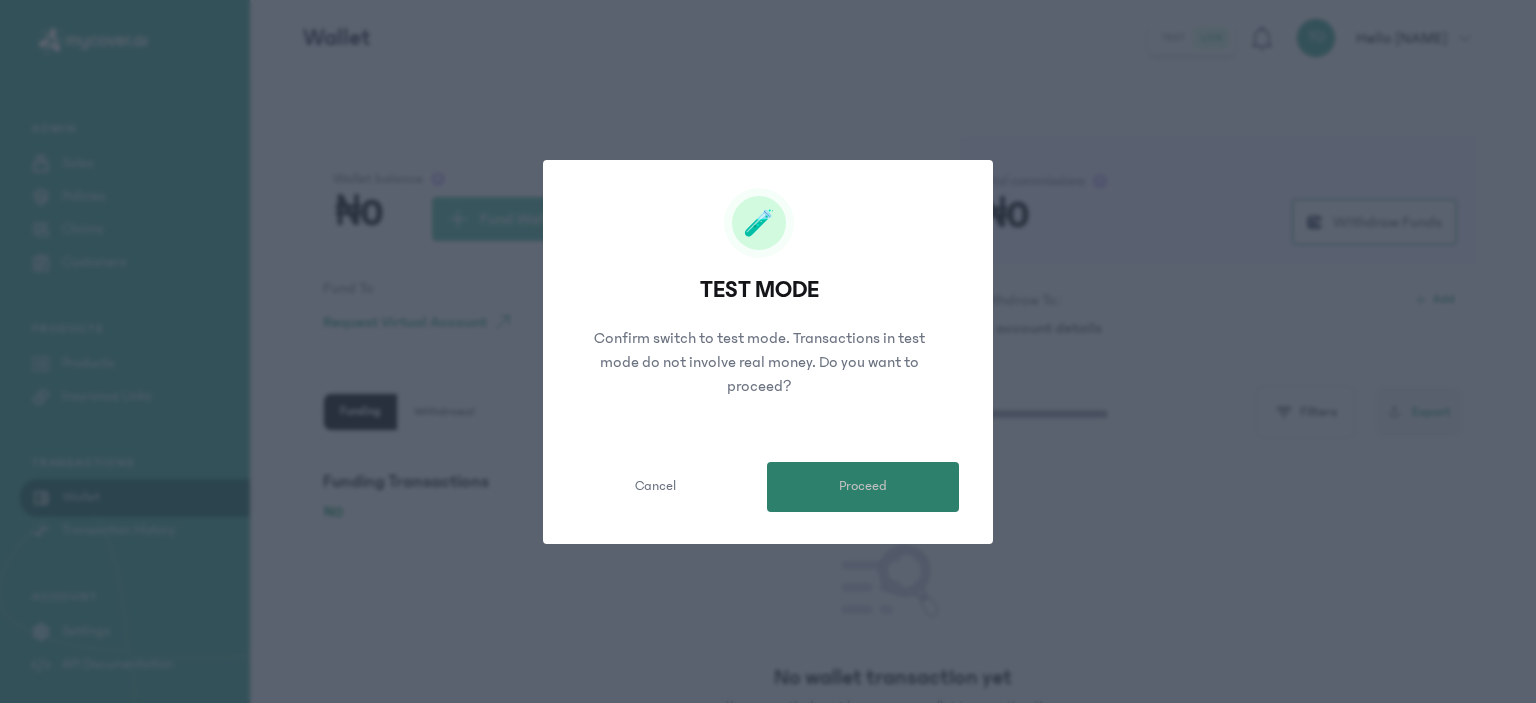 click on "Proceed" at bounding box center (863, 487) 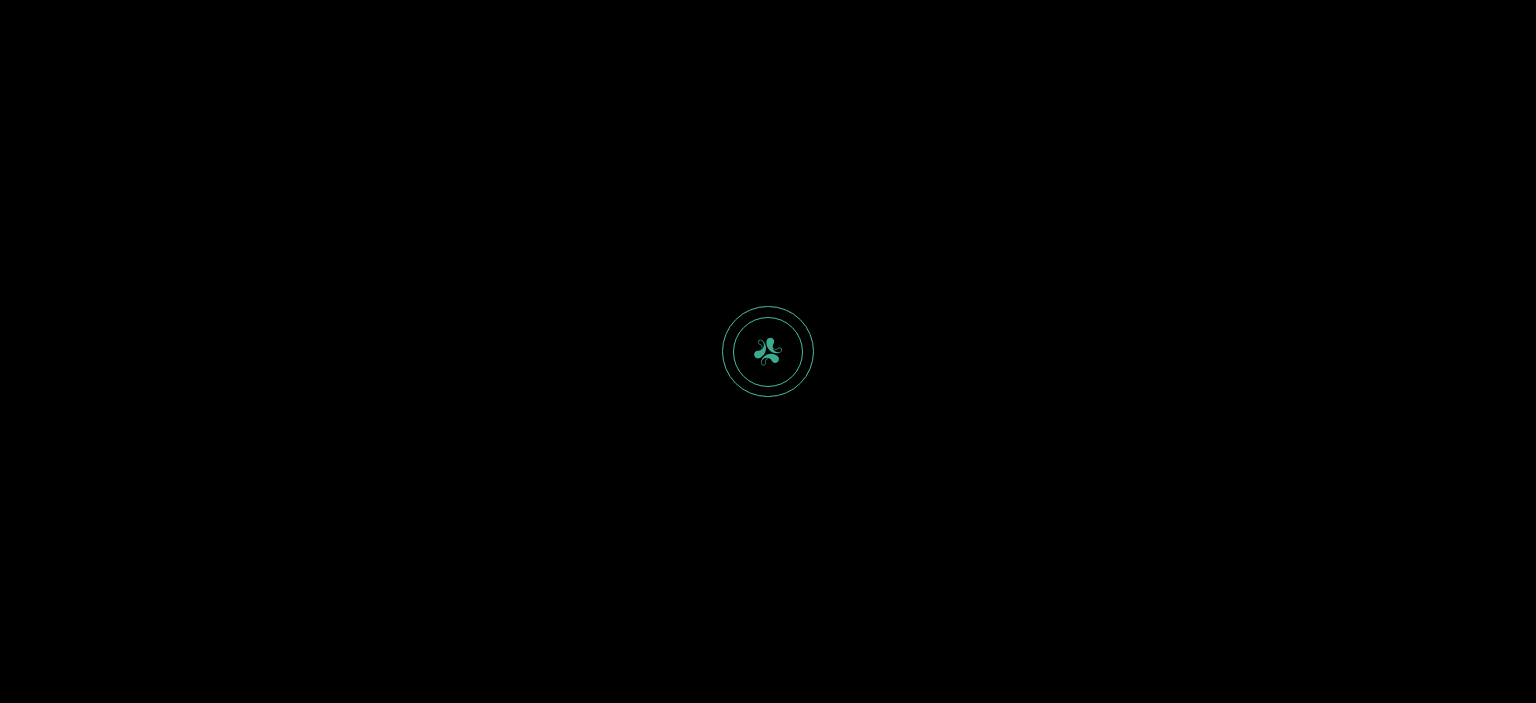 scroll, scrollTop: 0, scrollLeft: 0, axis: both 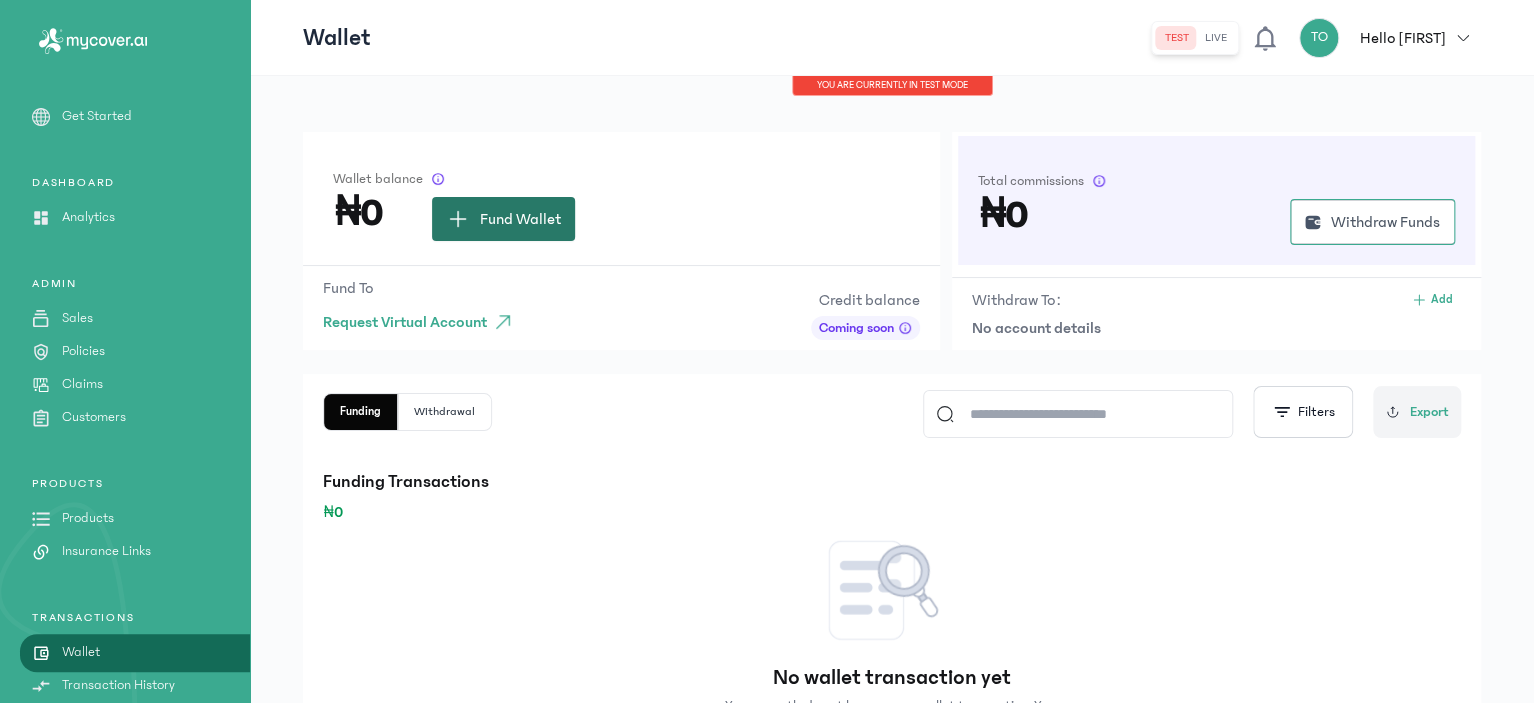 click on "Fund Wallet" at bounding box center (503, 219) 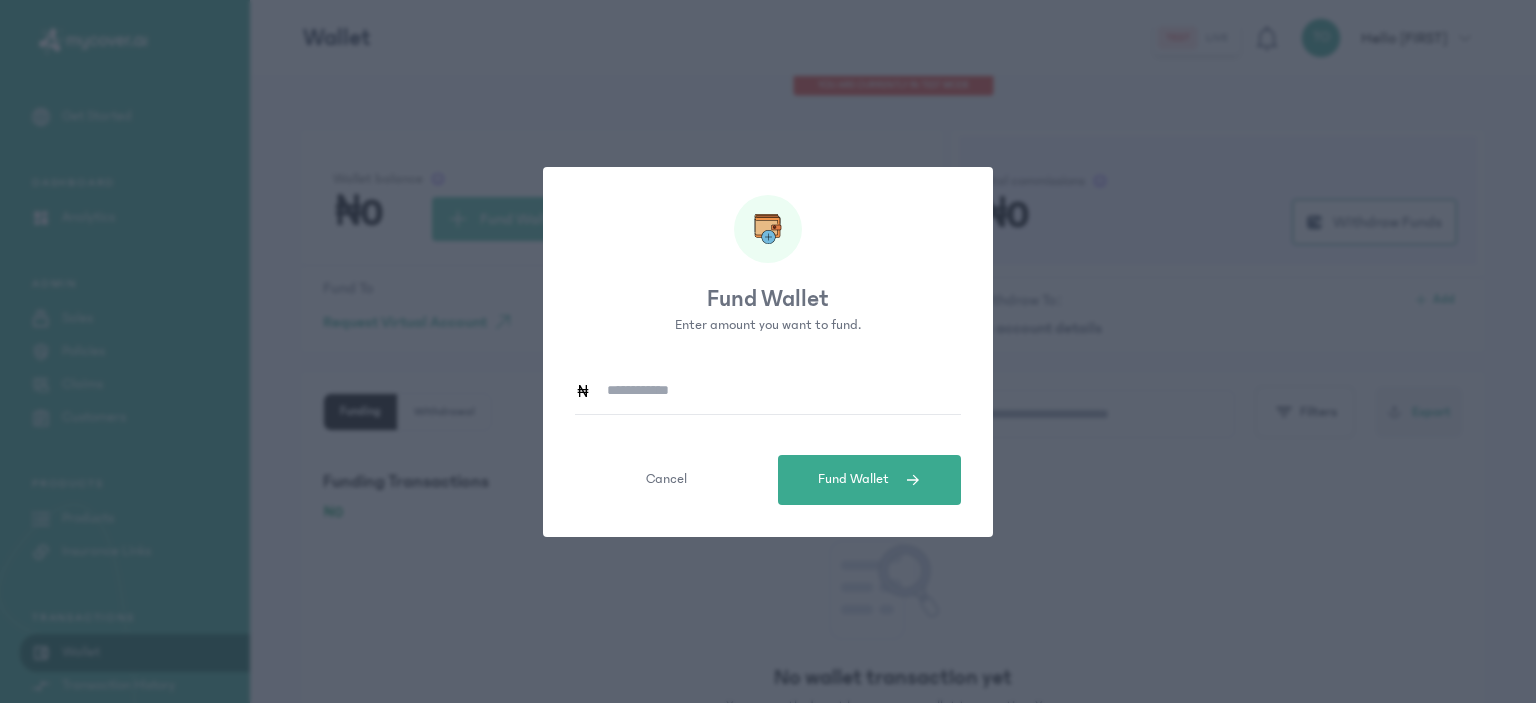 click 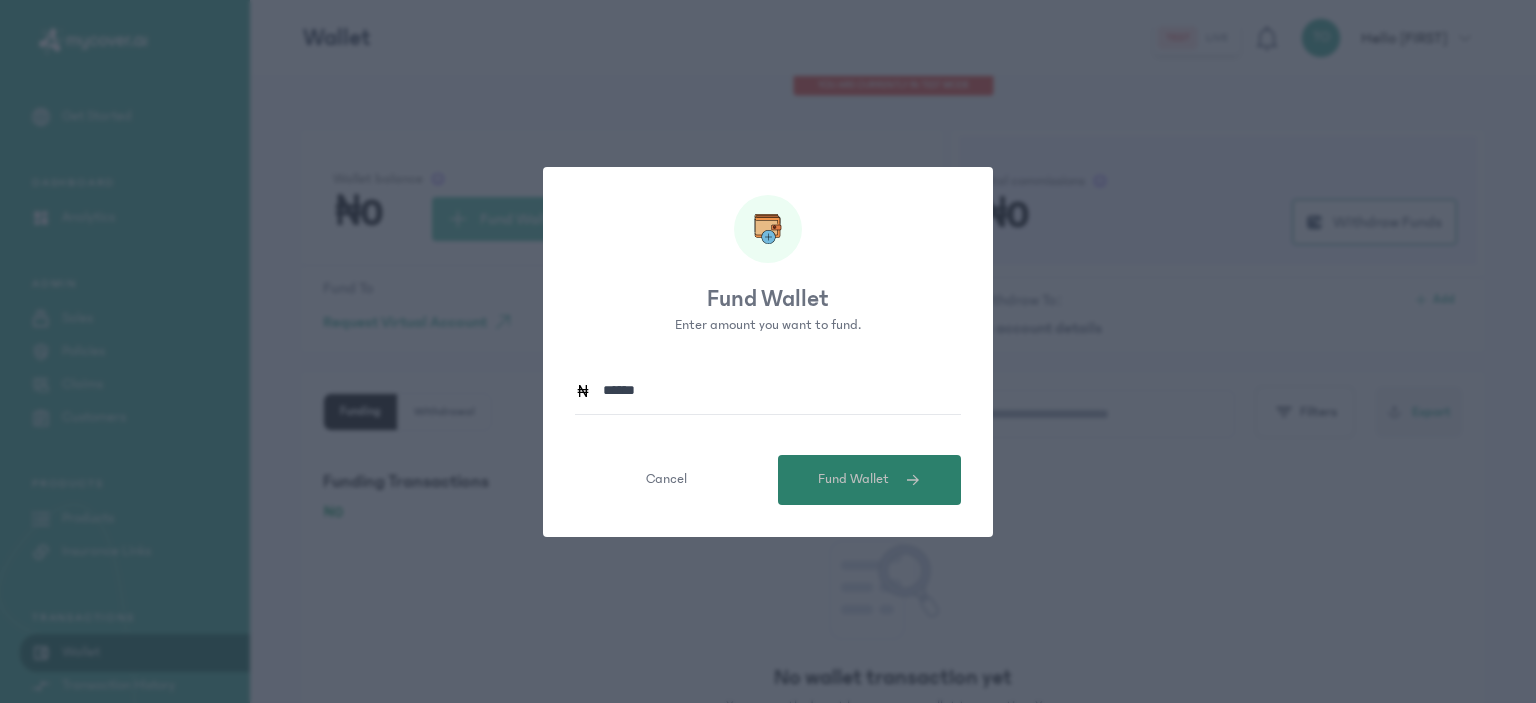 click on "Fund Wallet" at bounding box center [853, 479] 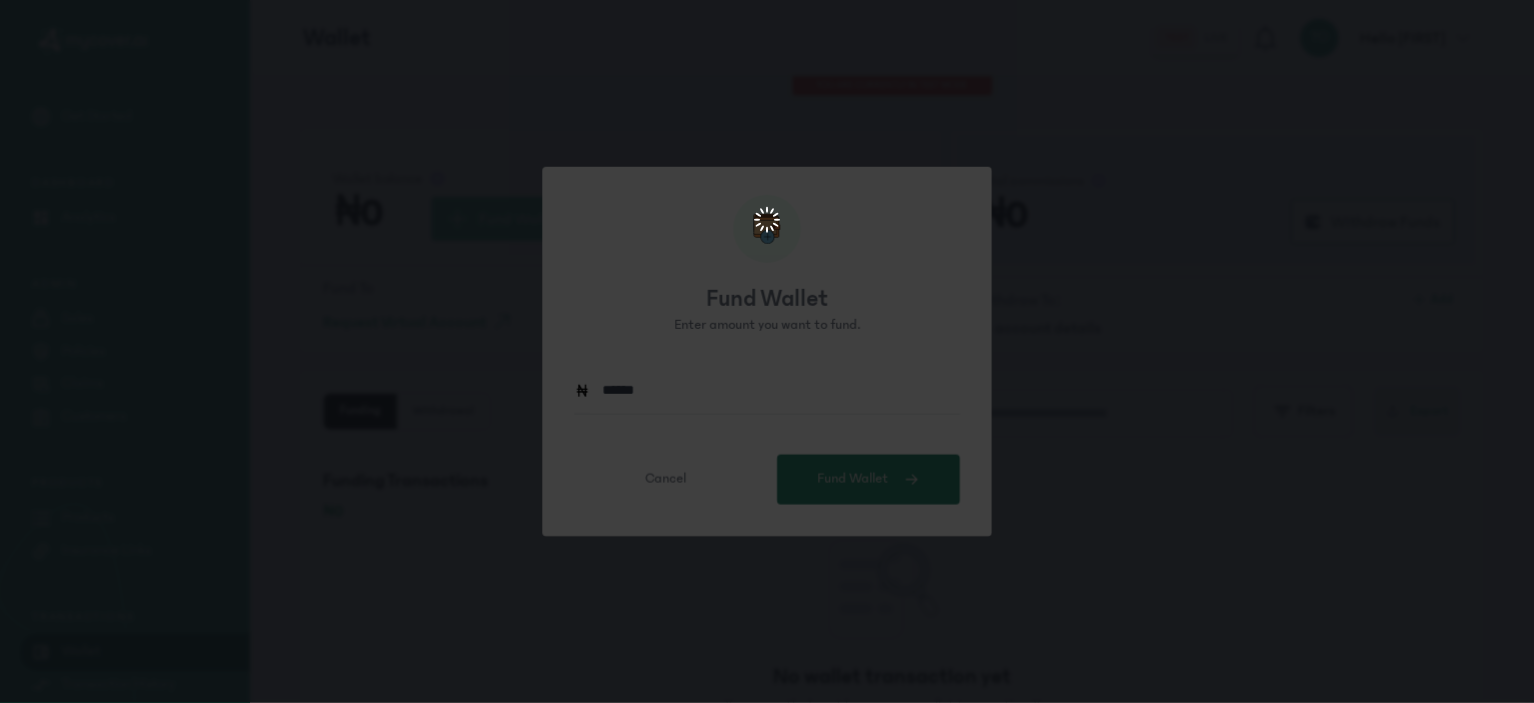 scroll, scrollTop: 0, scrollLeft: 0, axis: both 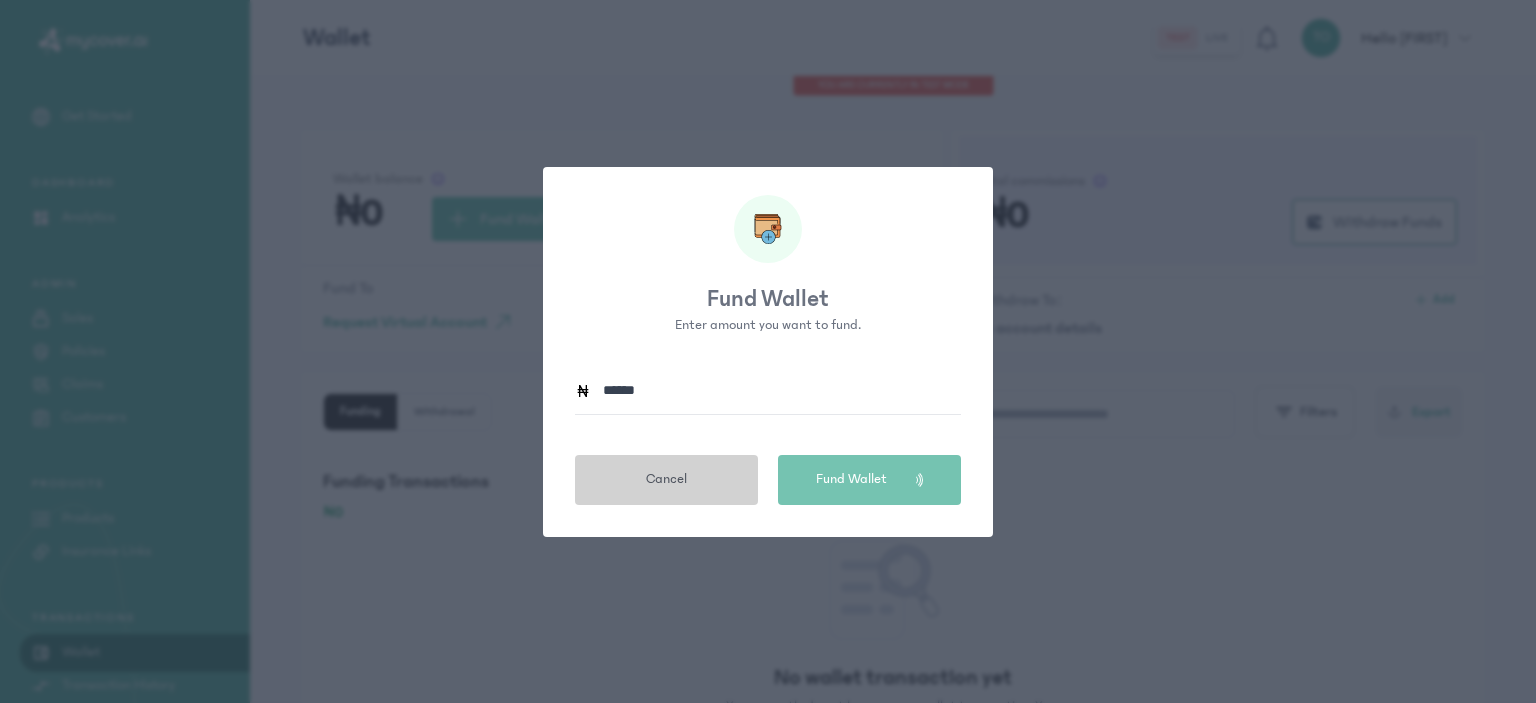 type 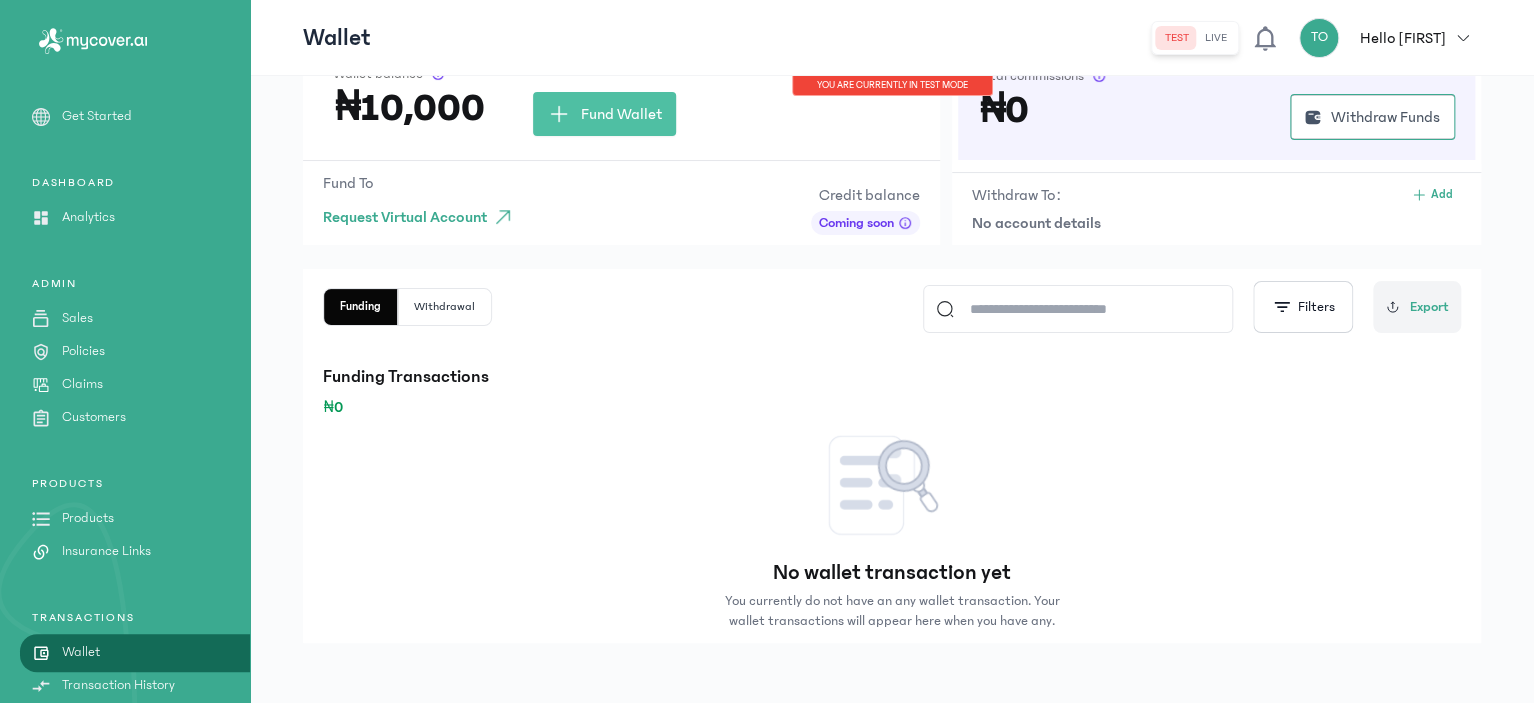 scroll, scrollTop: 108, scrollLeft: 0, axis: vertical 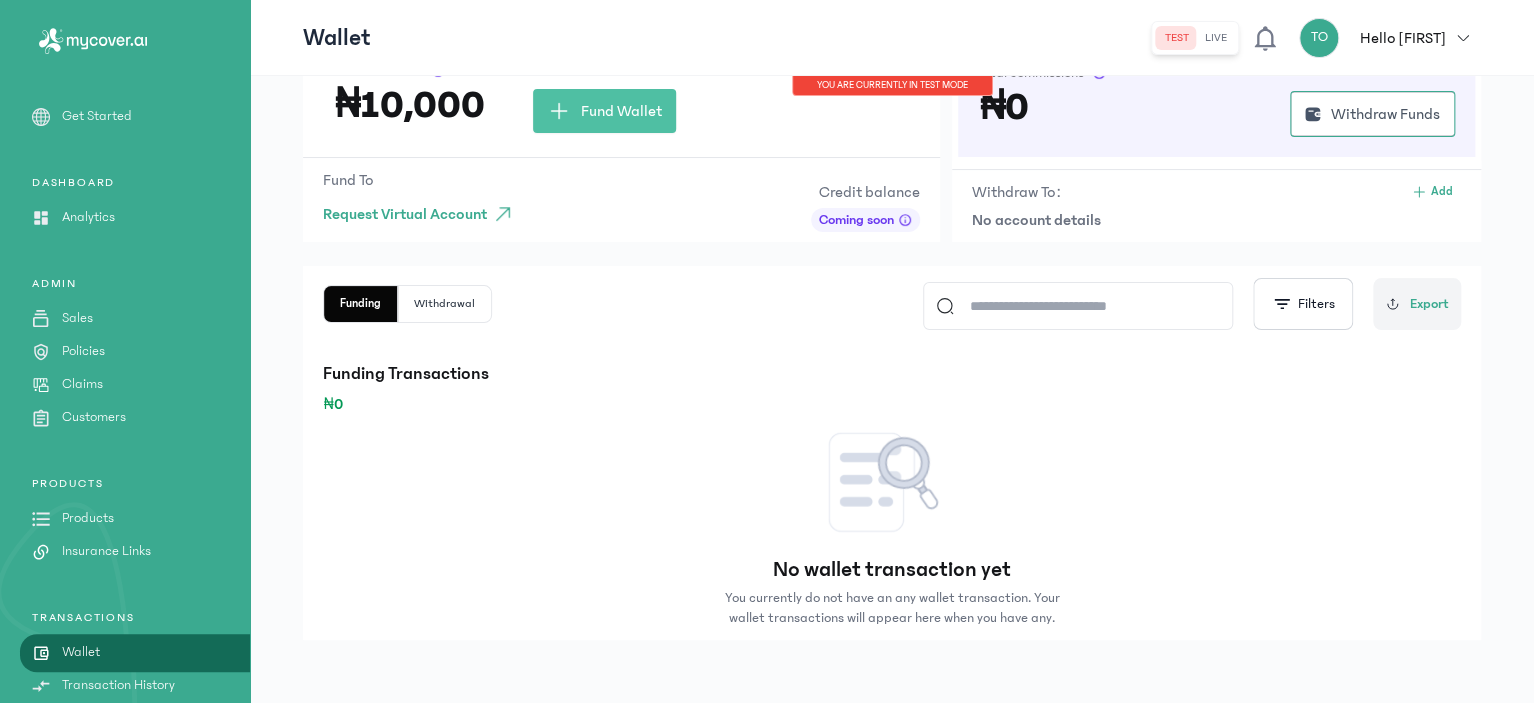 click on "Sales" at bounding box center (77, 318) 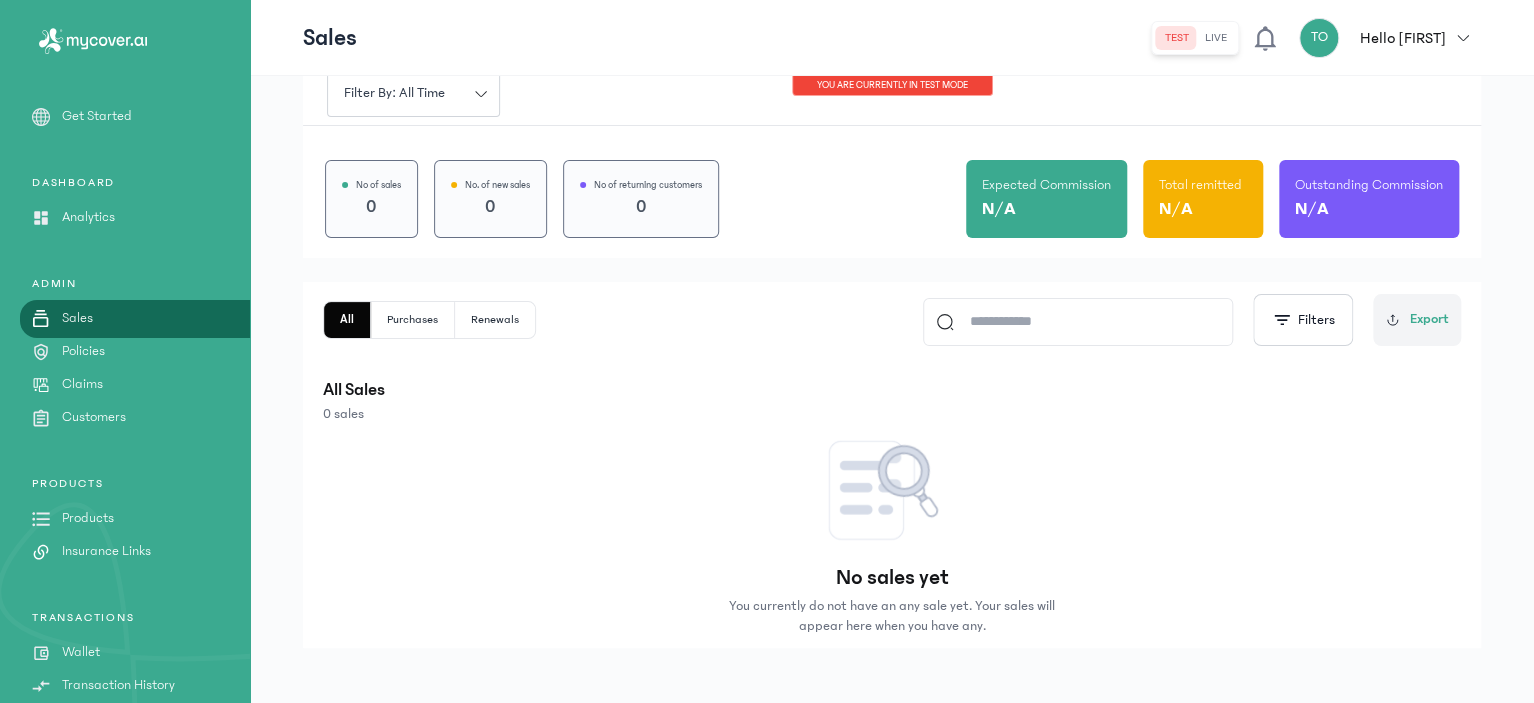 scroll, scrollTop: 105, scrollLeft: 0, axis: vertical 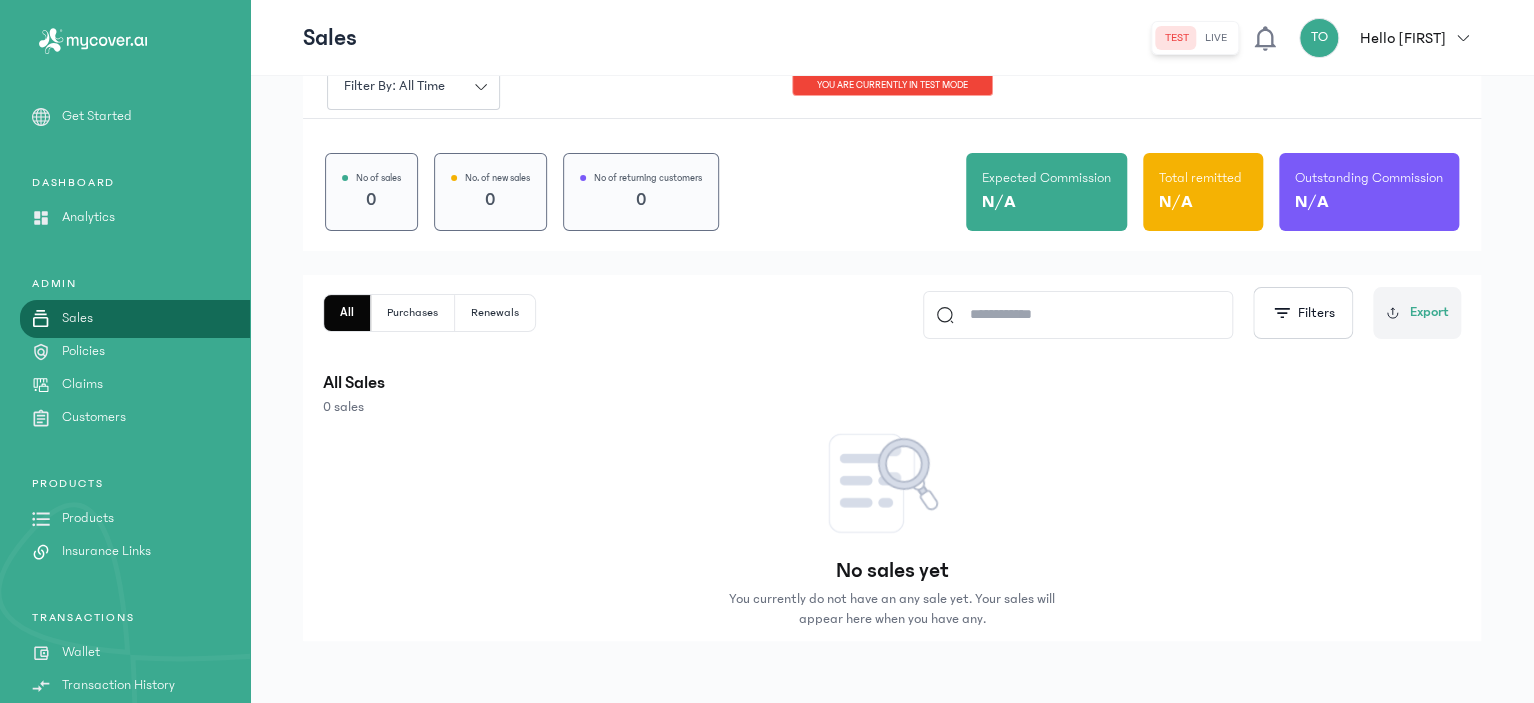 click on "Policies" at bounding box center (83, 351) 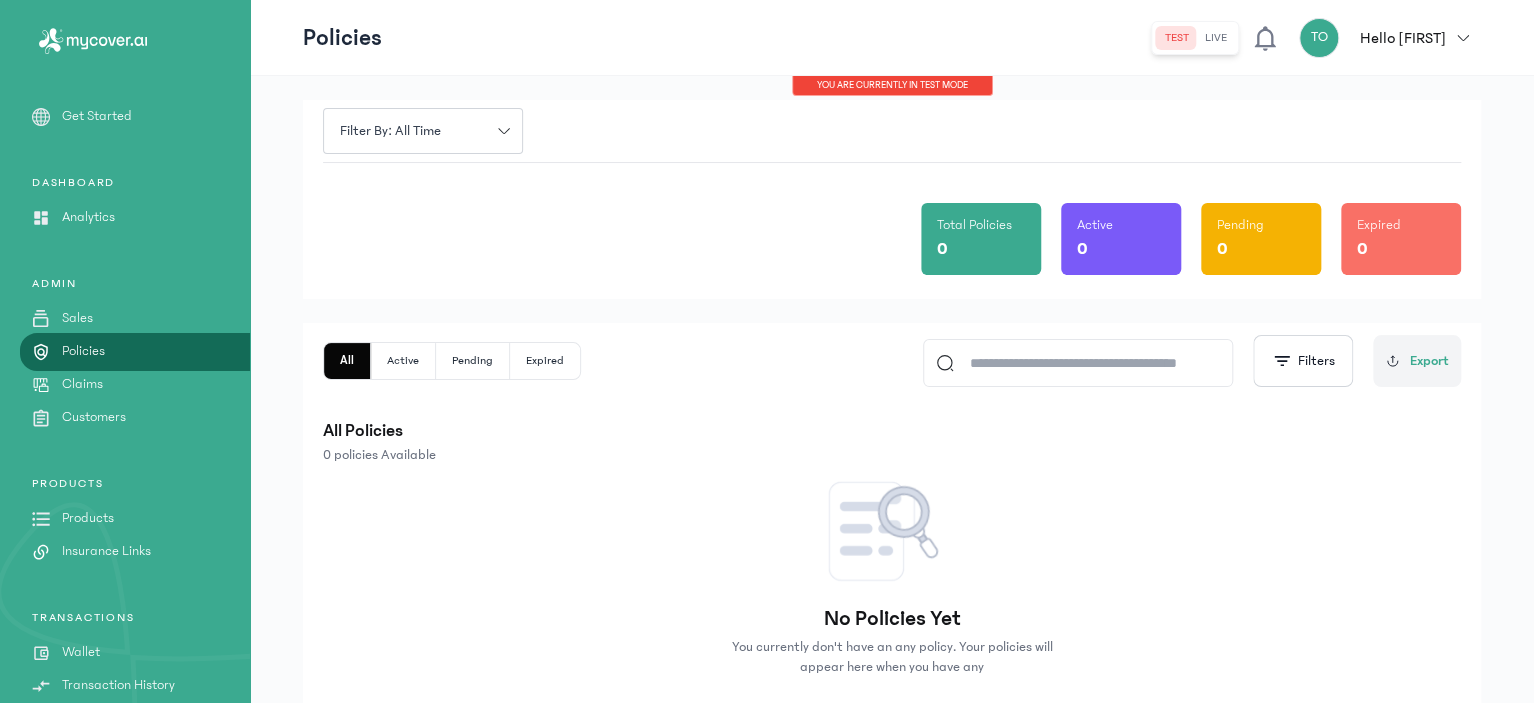 scroll, scrollTop: 133, scrollLeft: 0, axis: vertical 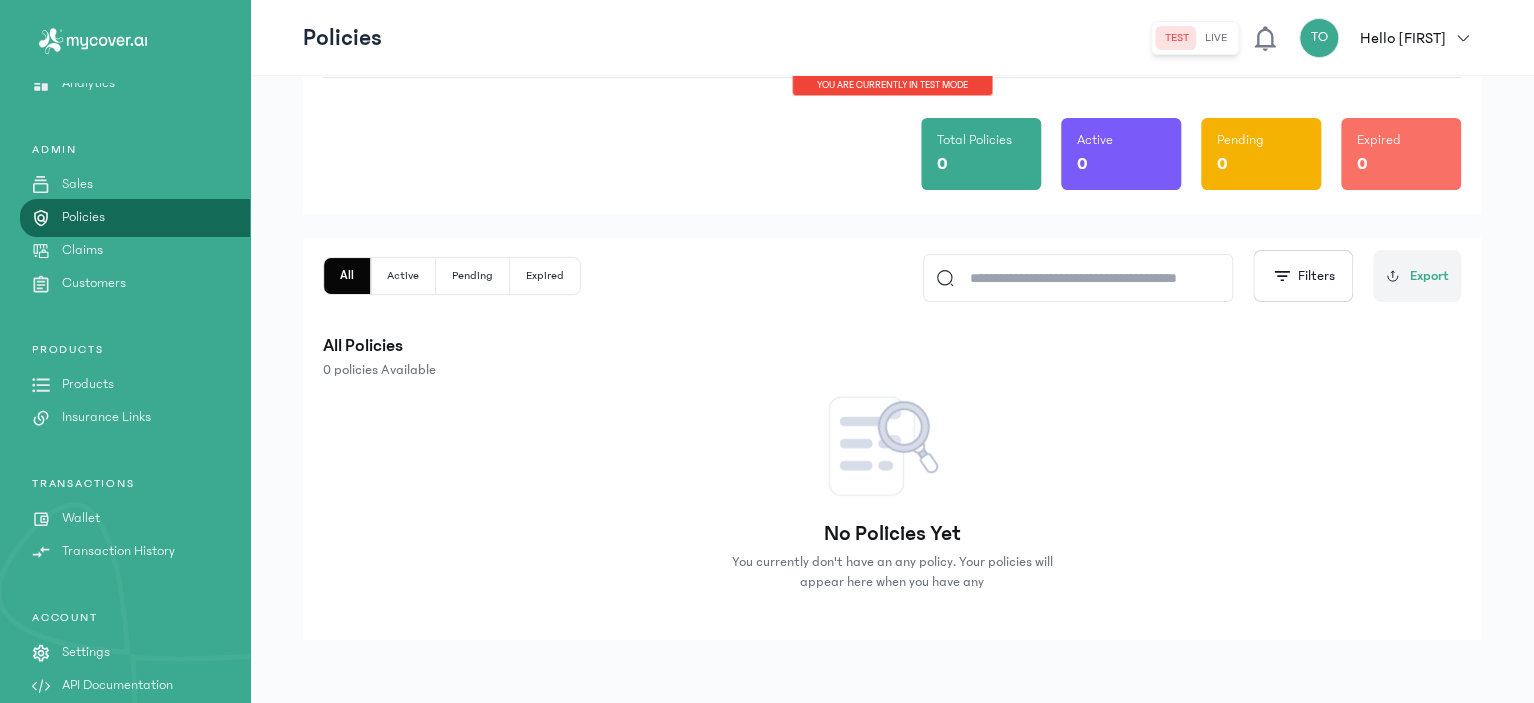 click on "Products" at bounding box center [88, 384] 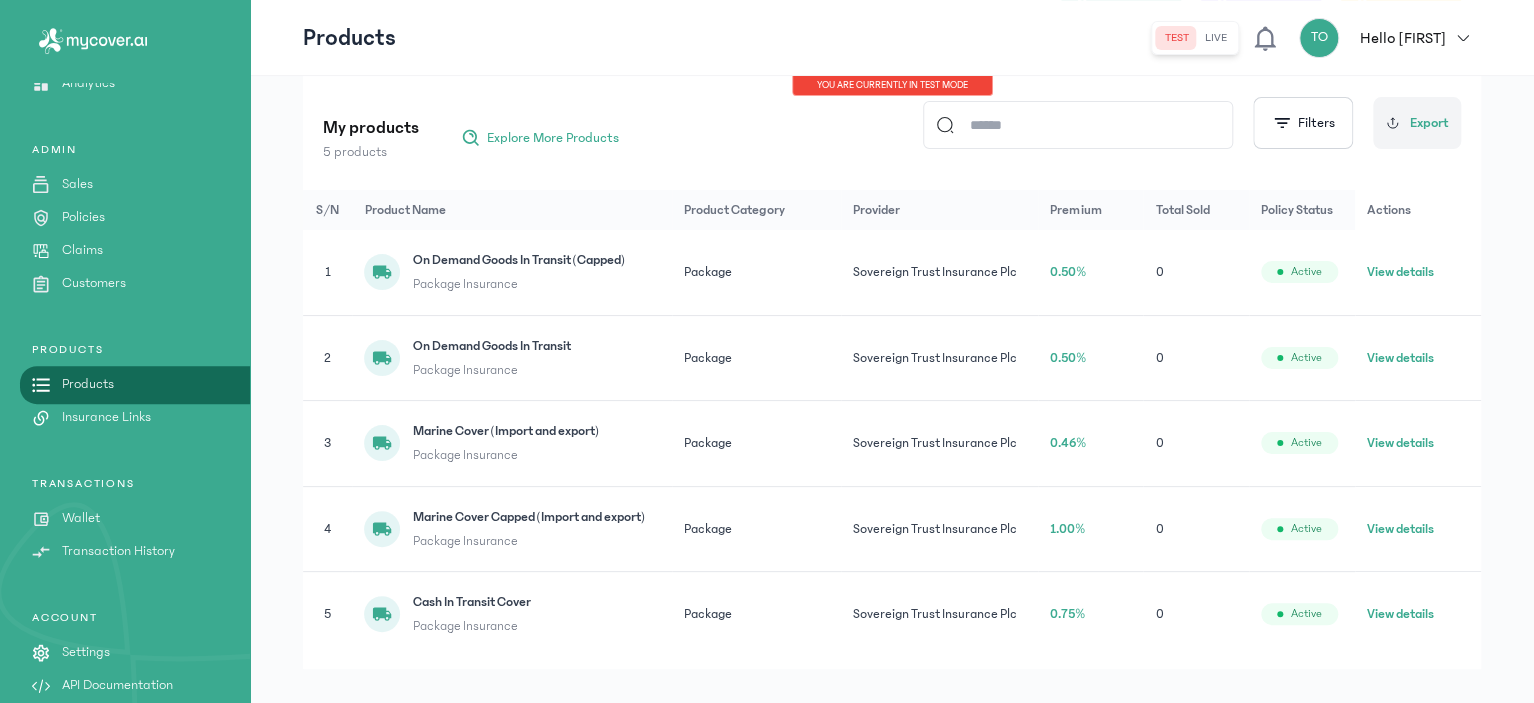 scroll, scrollTop: 264, scrollLeft: 0, axis: vertical 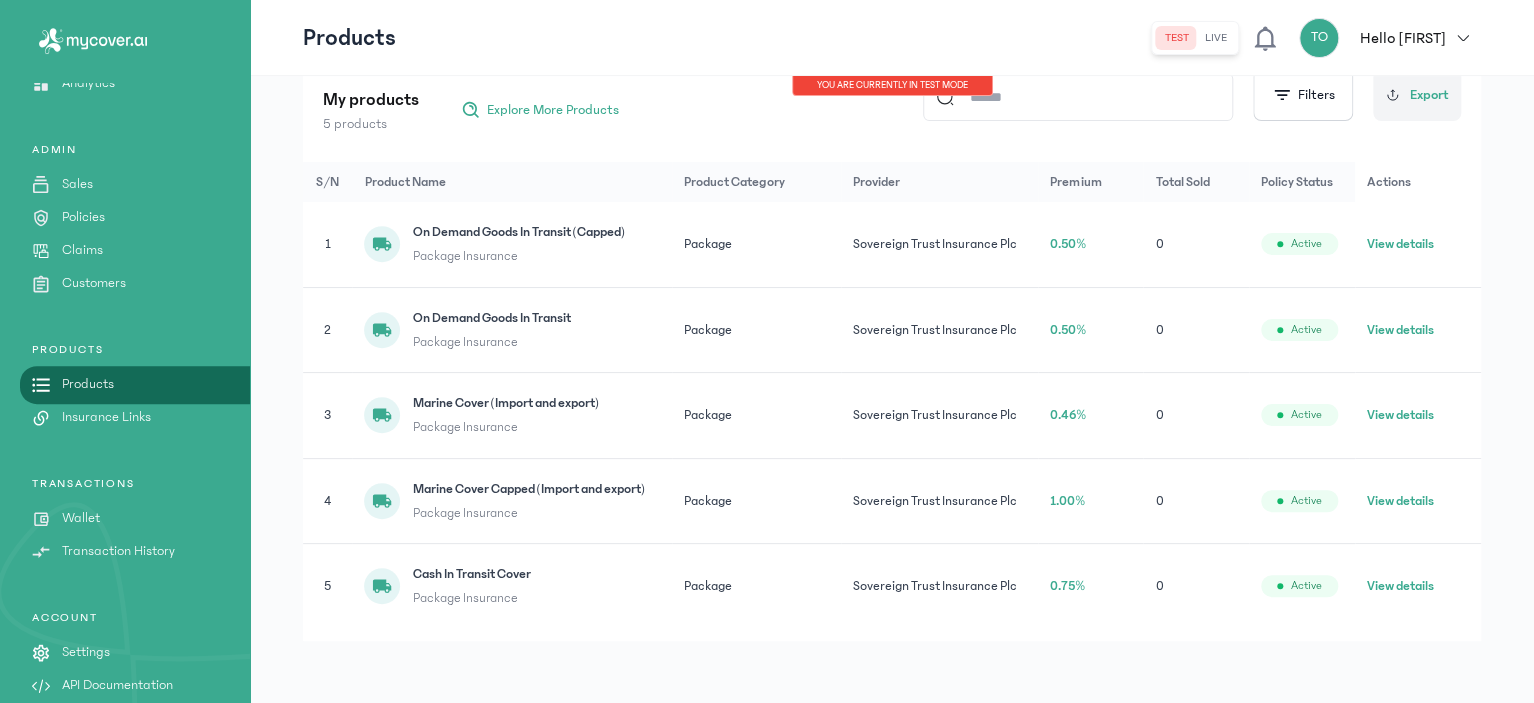 click on "View details" 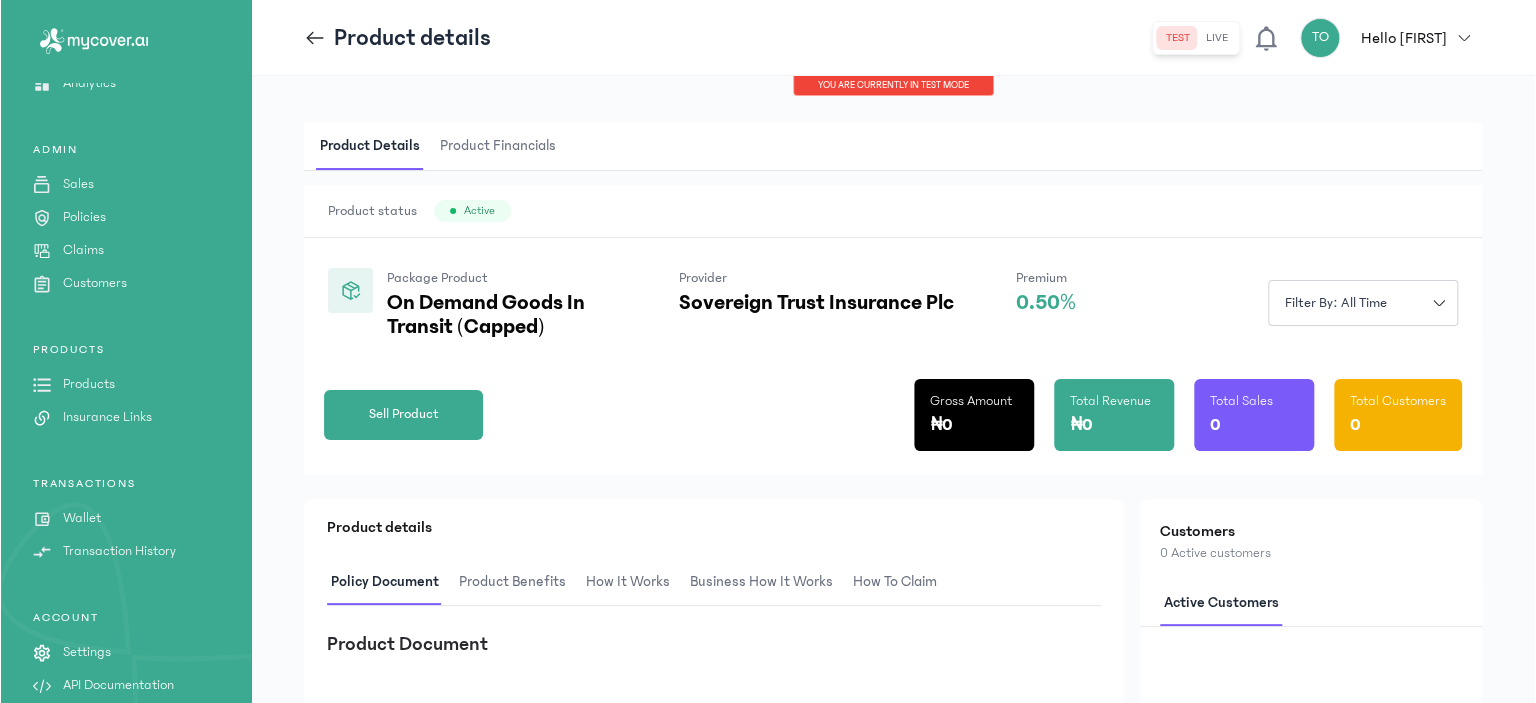 scroll, scrollTop: 0, scrollLeft: 0, axis: both 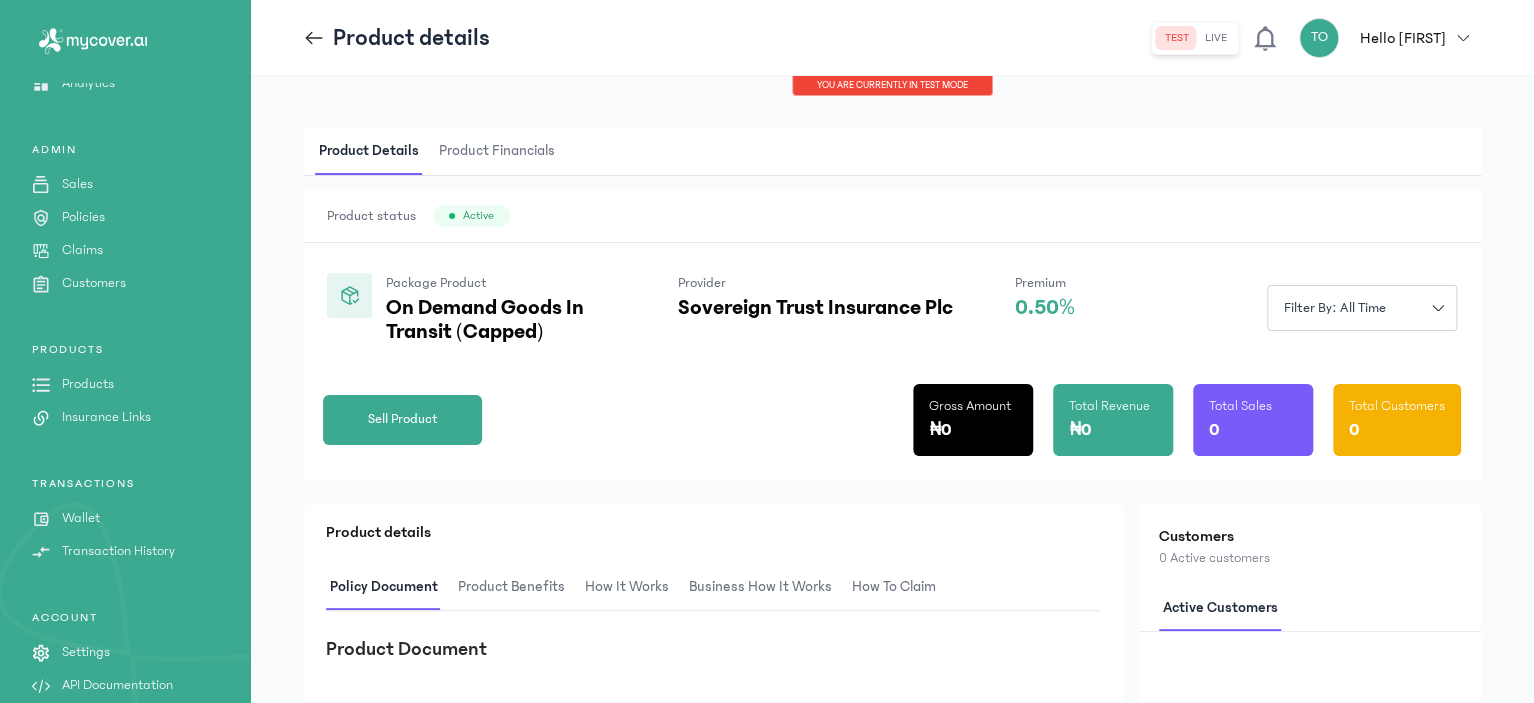 click on "Product Financials" at bounding box center [497, 151] 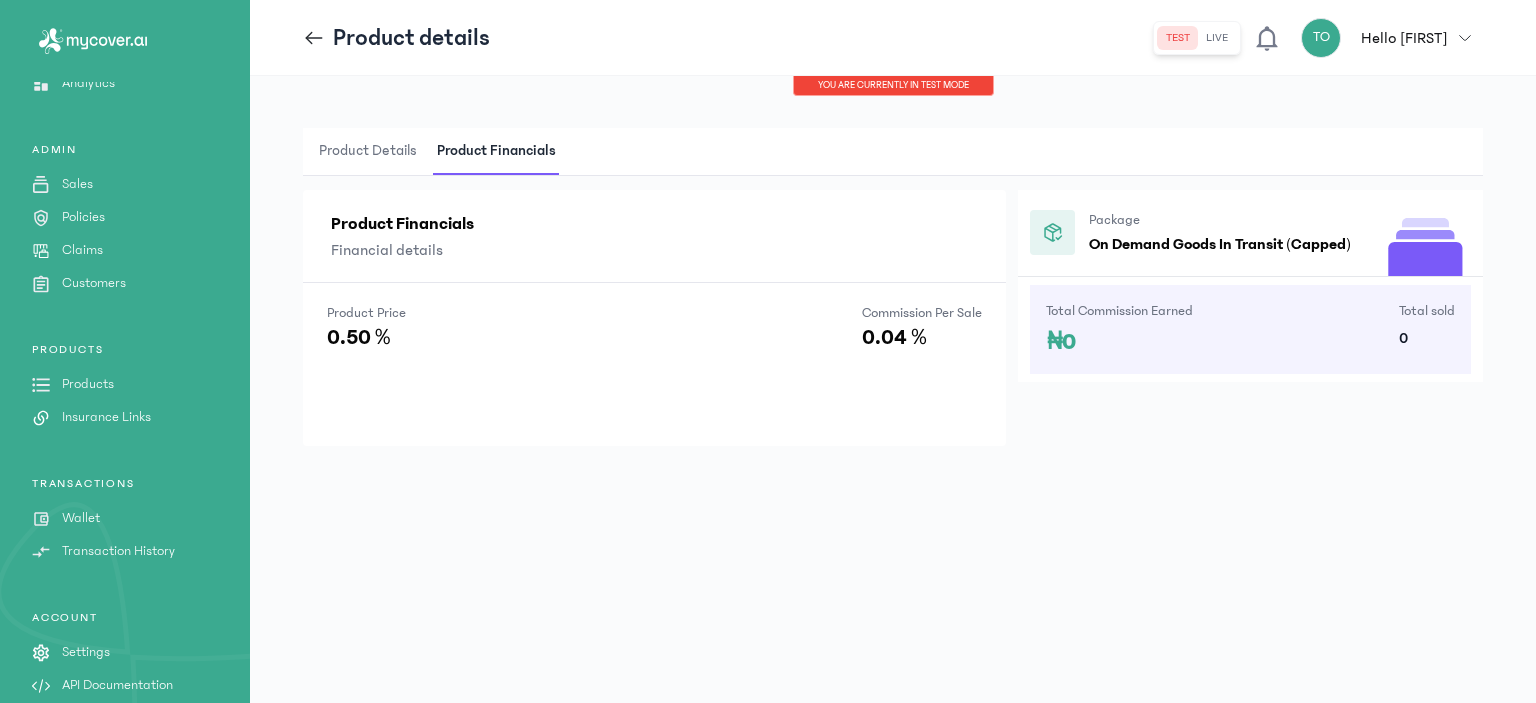 click on "Claims" at bounding box center [82, 250] 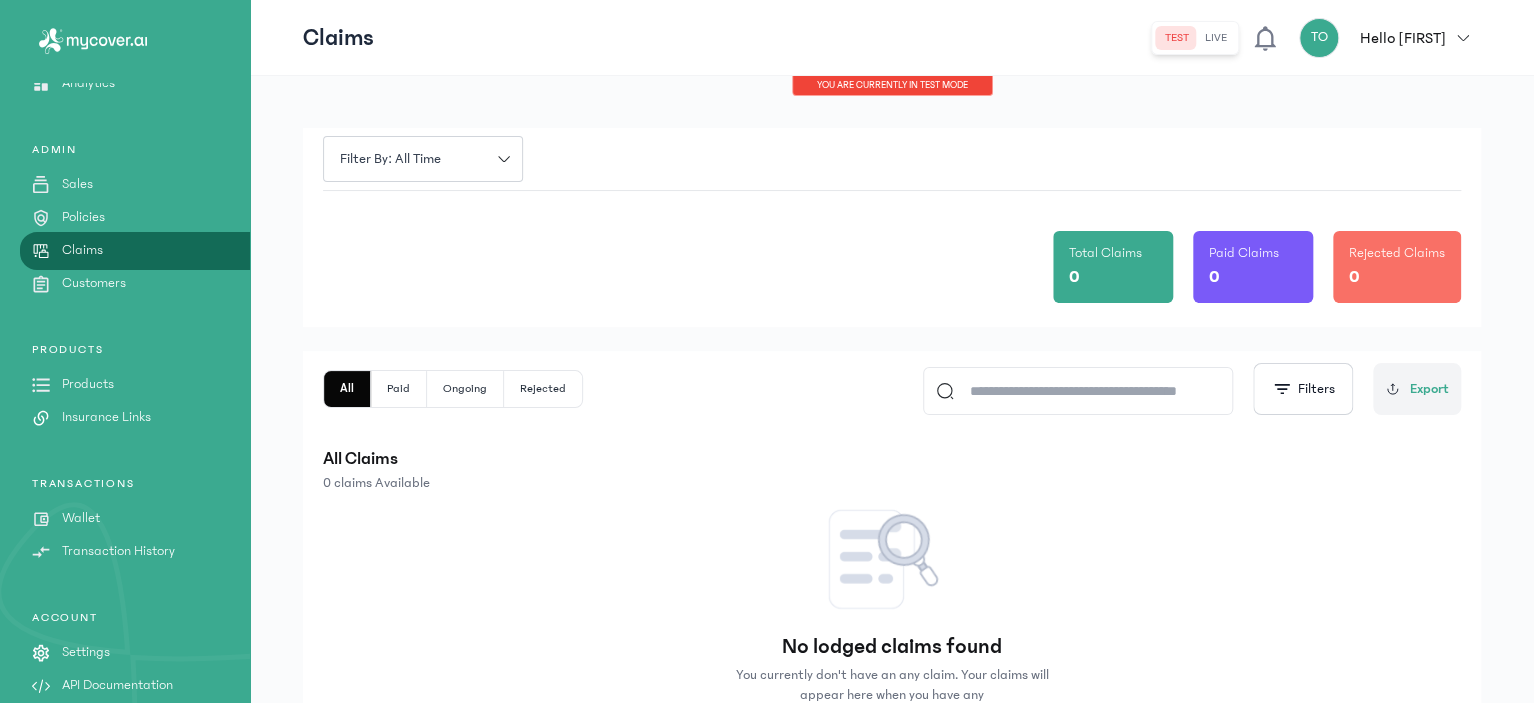 click on "Policies" at bounding box center [83, 217] 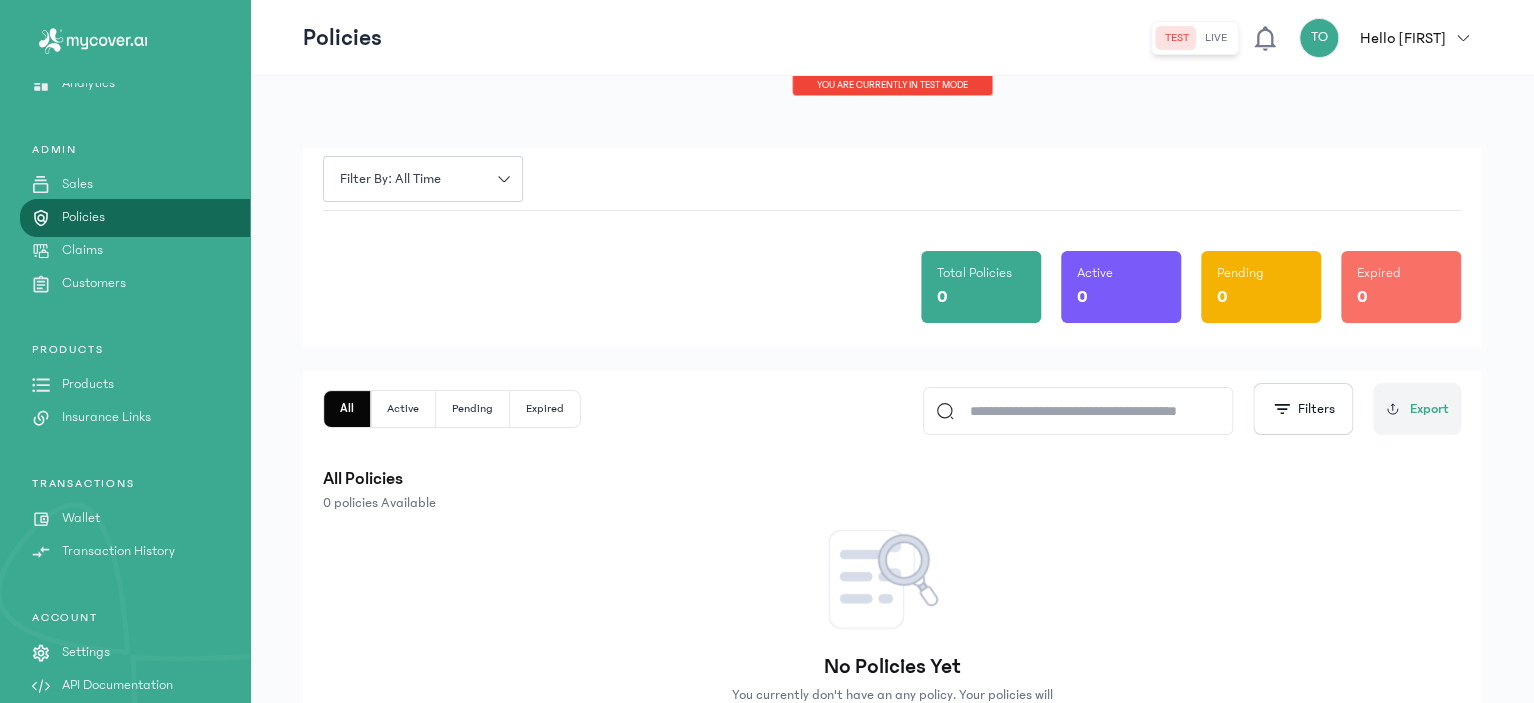 click on "Policies" at bounding box center [83, 217] 